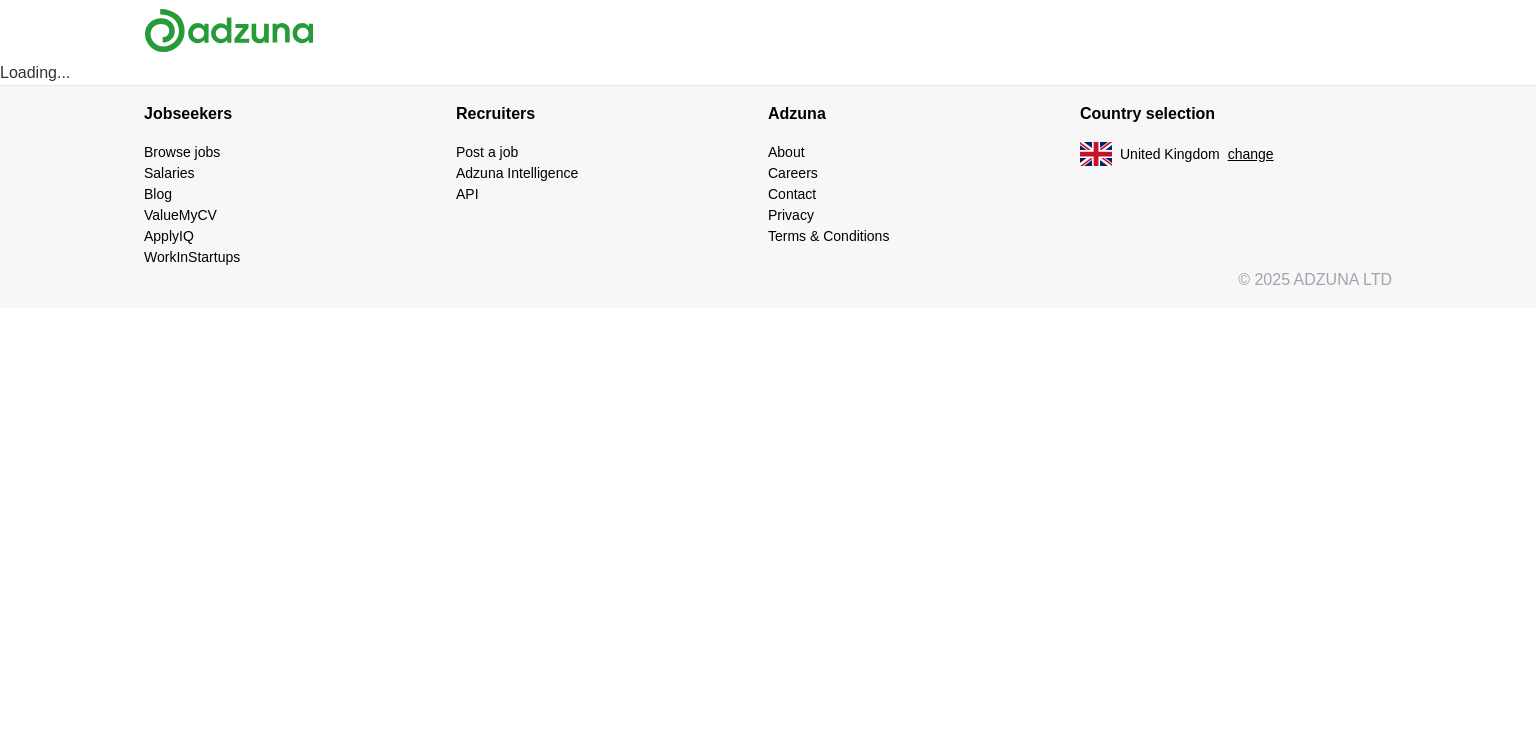scroll, scrollTop: 0, scrollLeft: 0, axis: both 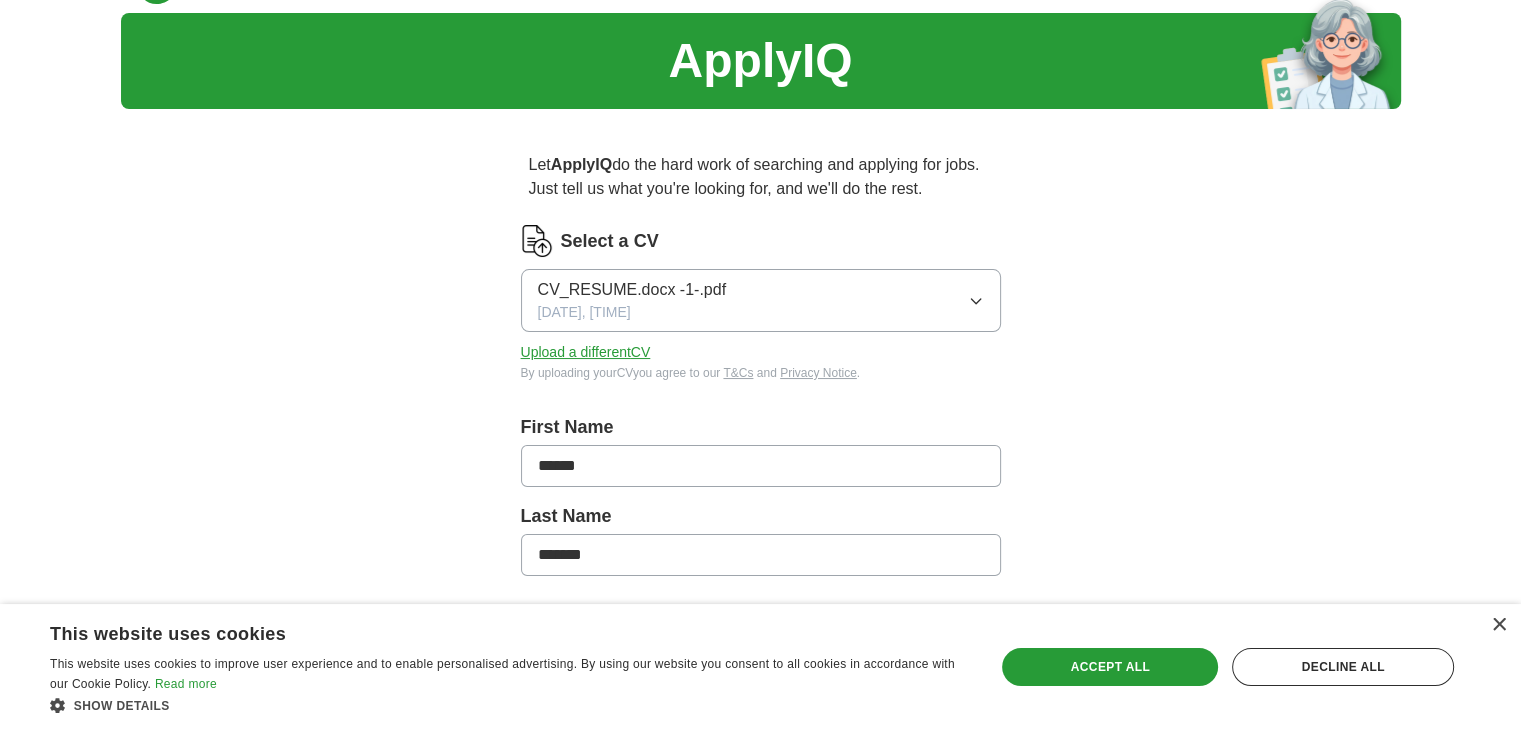 click on "CV_RESUME.docx -1-.pdf [DATE], [TIME]" at bounding box center [761, 300] 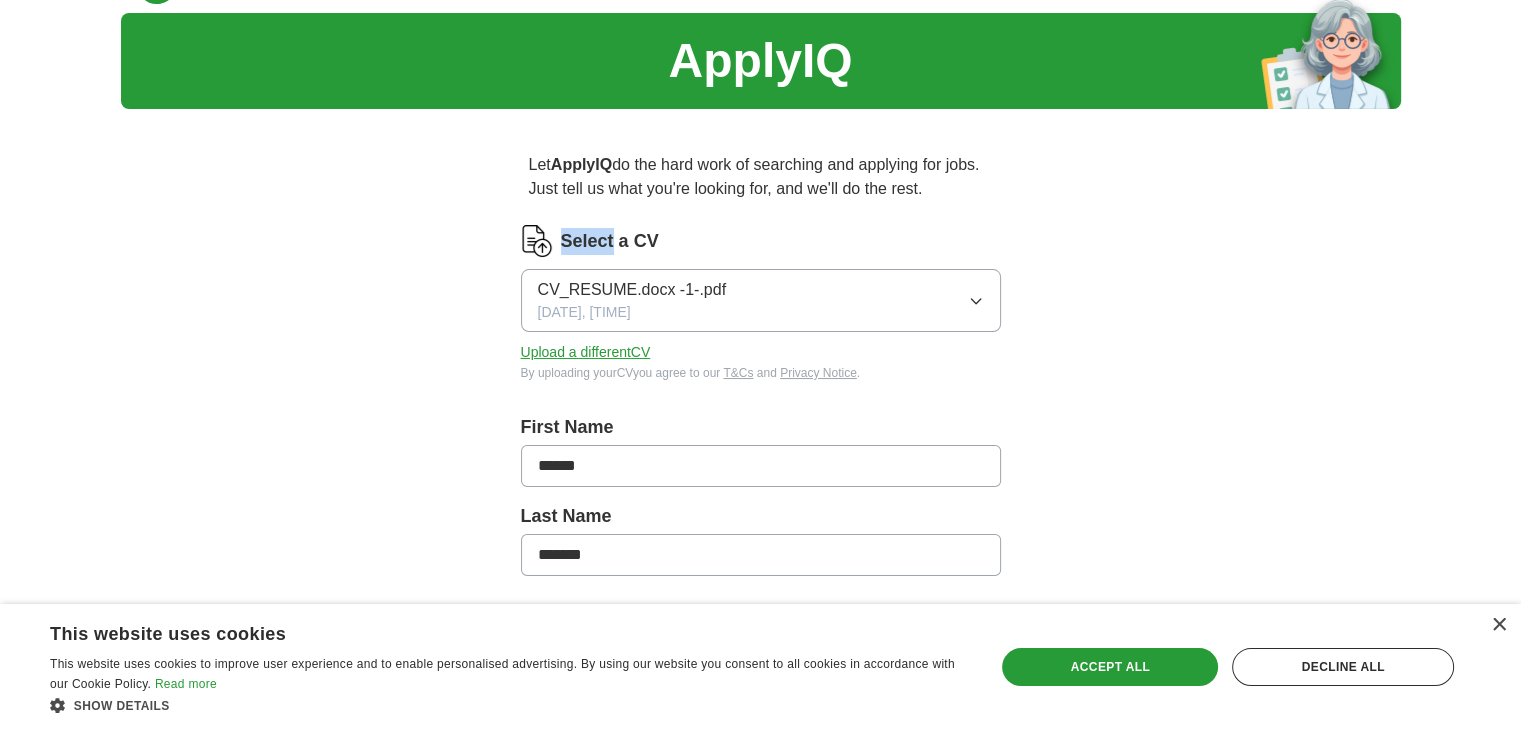 drag, startPoint x: 612, startPoint y: 237, endPoint x: 558, endPoint y: 237, distance: 54 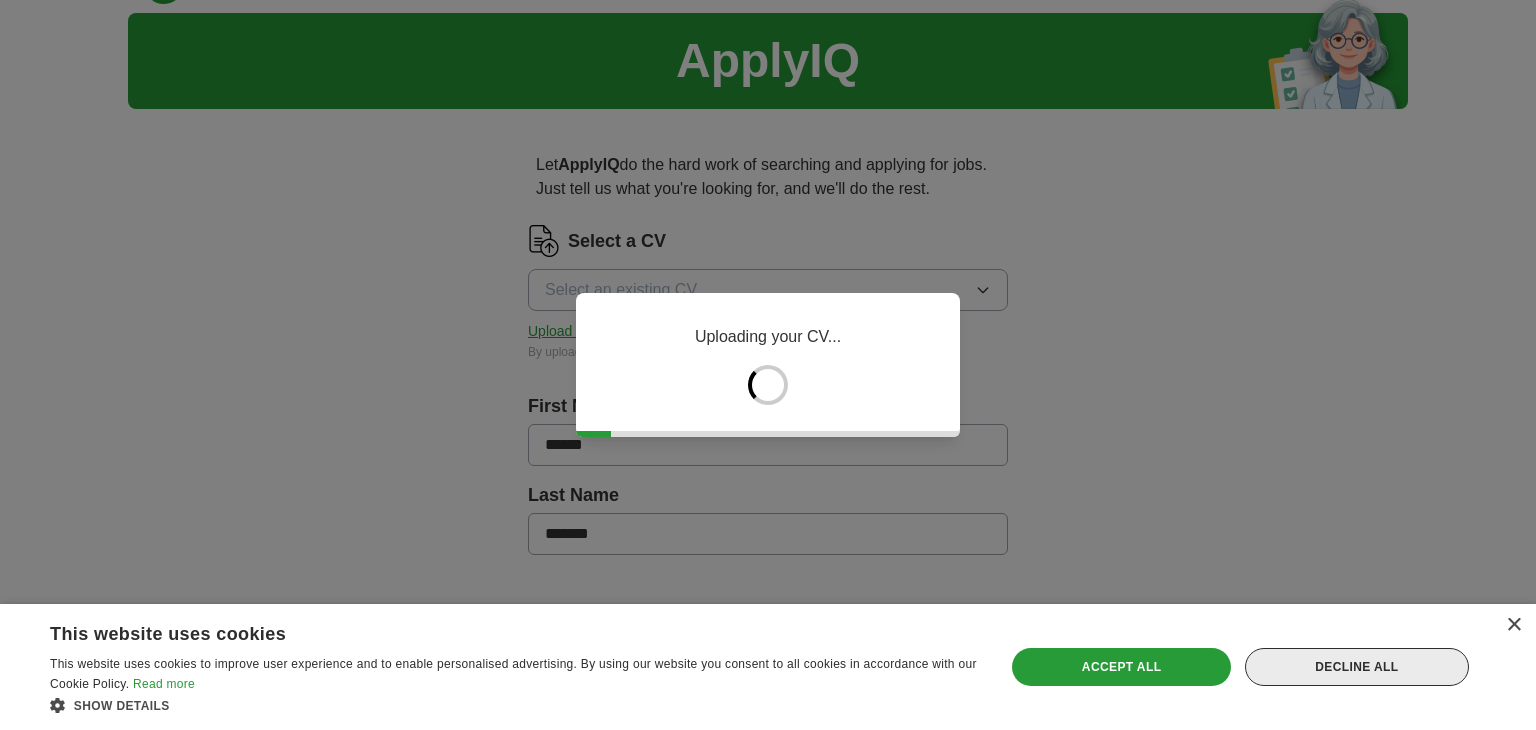 click on "Decline all" at bounding box center [1357, 667] 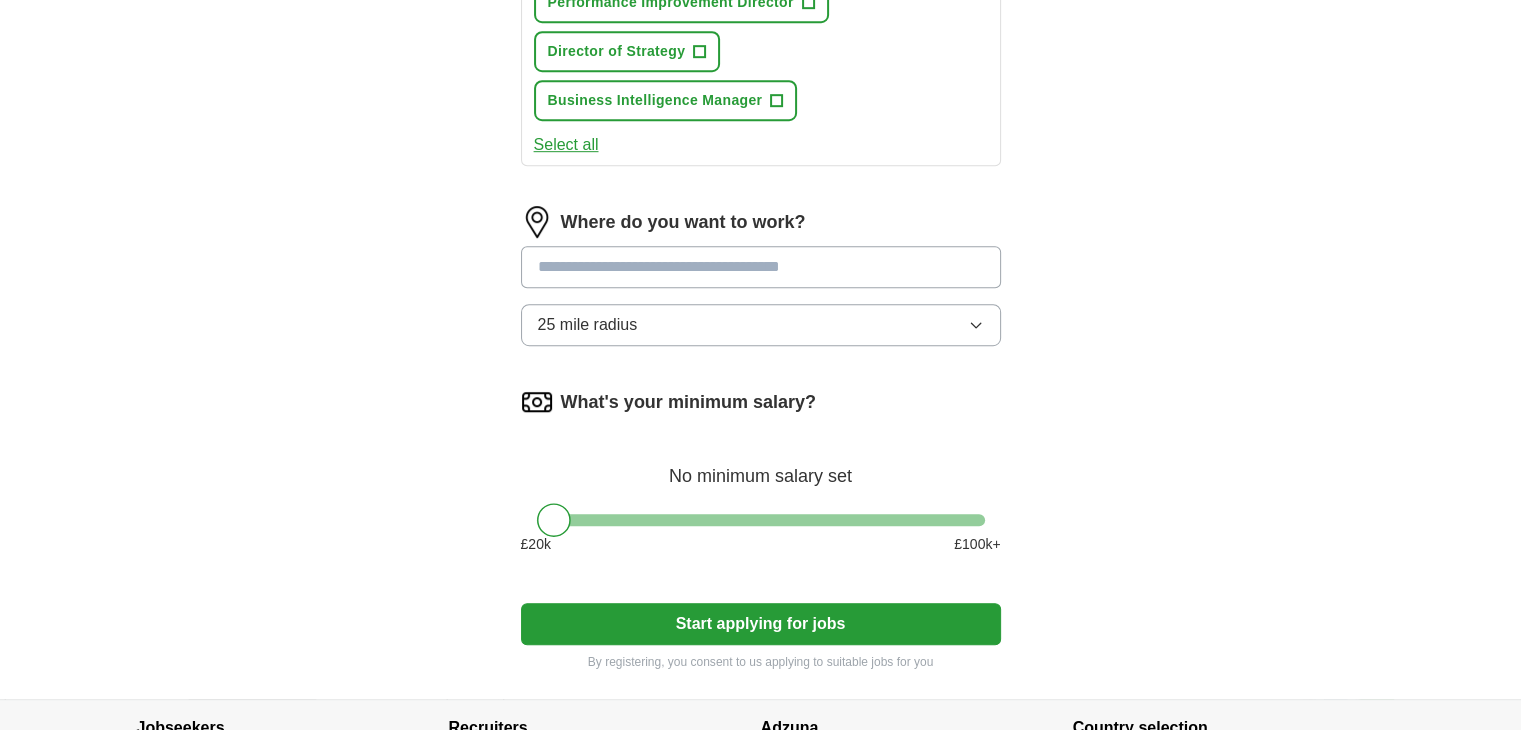 scroll, scrollTop: 1164, scrollLeft: 0, axis: vertical 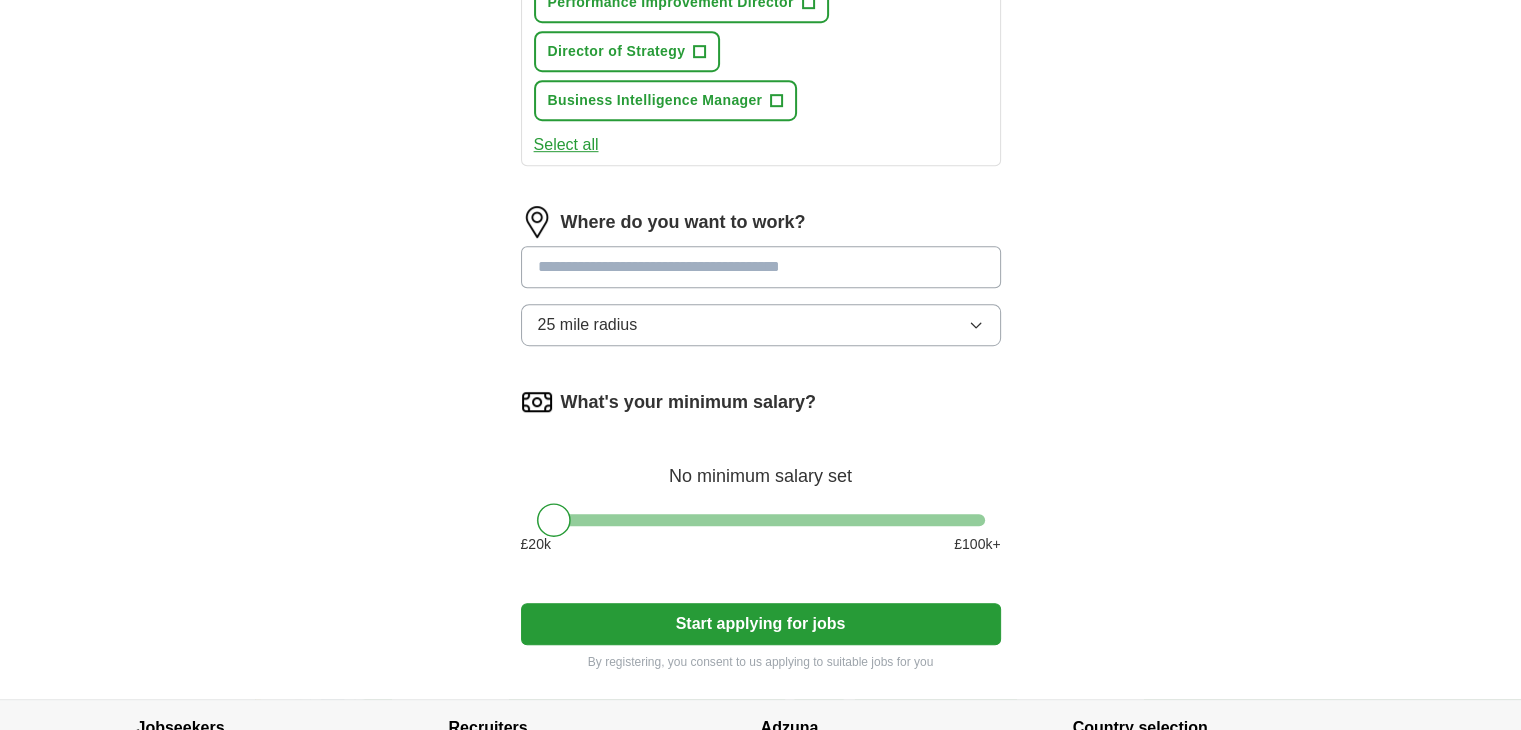 click at bounding box center (761, 267) 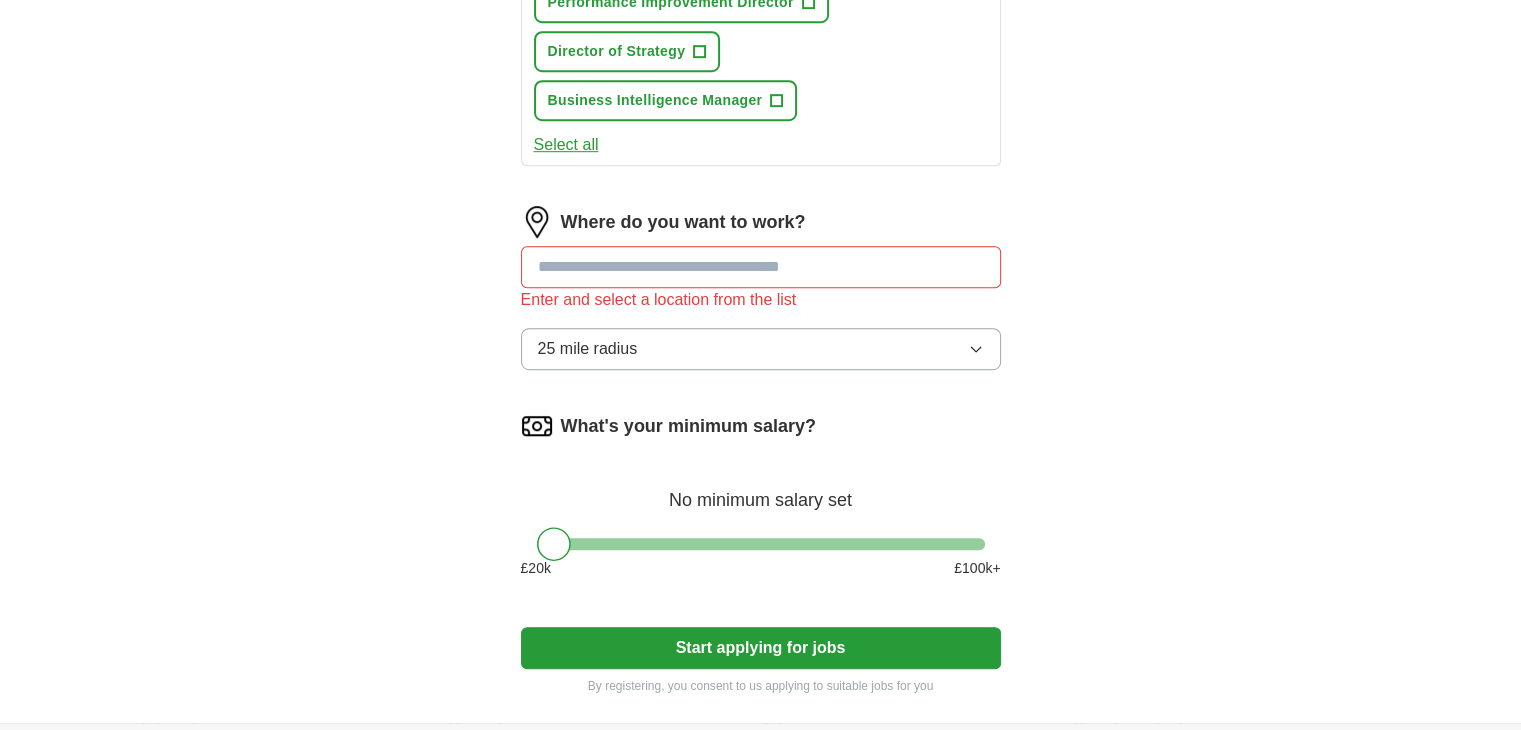 click on "Where do you want to work? Enter and select a location from the list 25 mile radius" at bounding box center [761, 296] 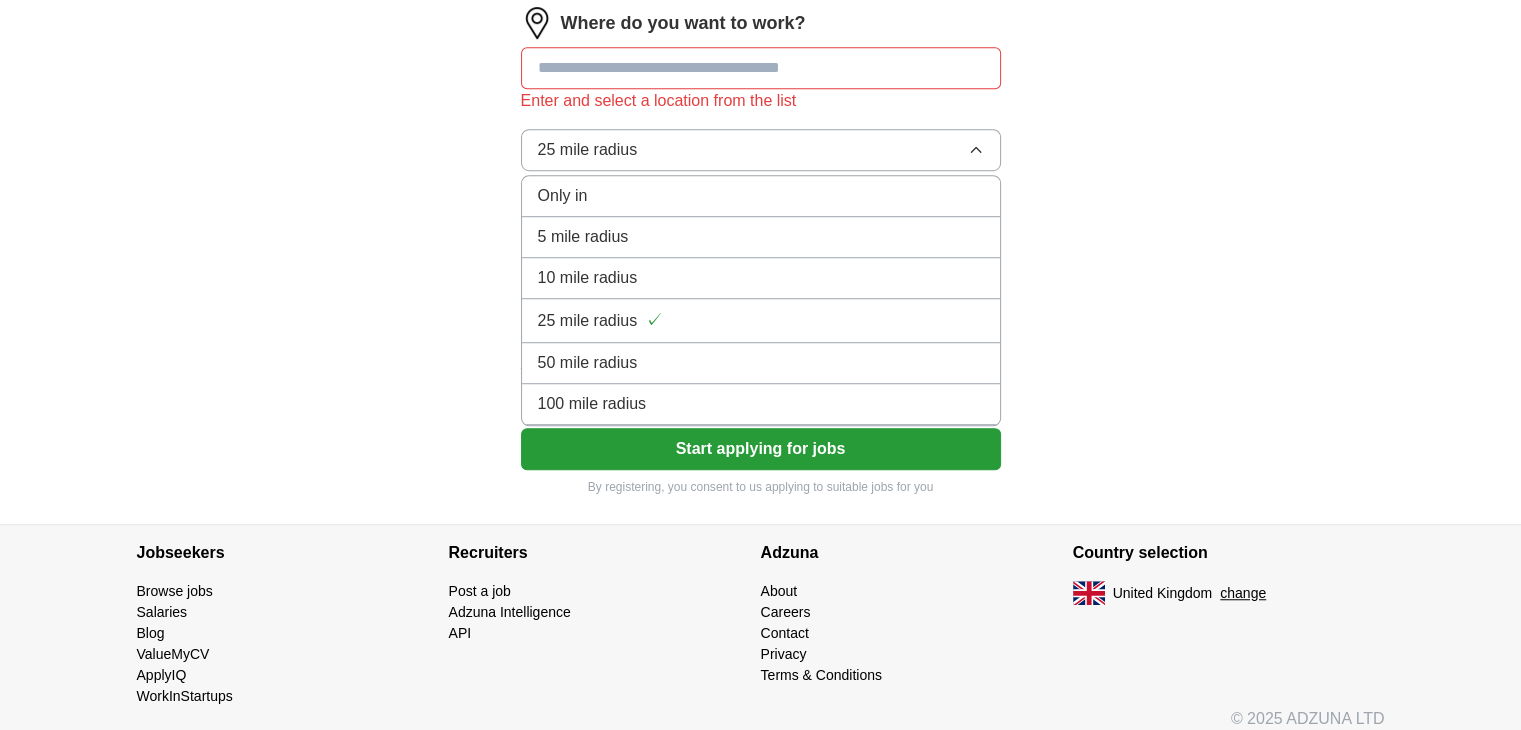 scroll, scrollTop: 1366, scrollLeft: 0, axis: vertical 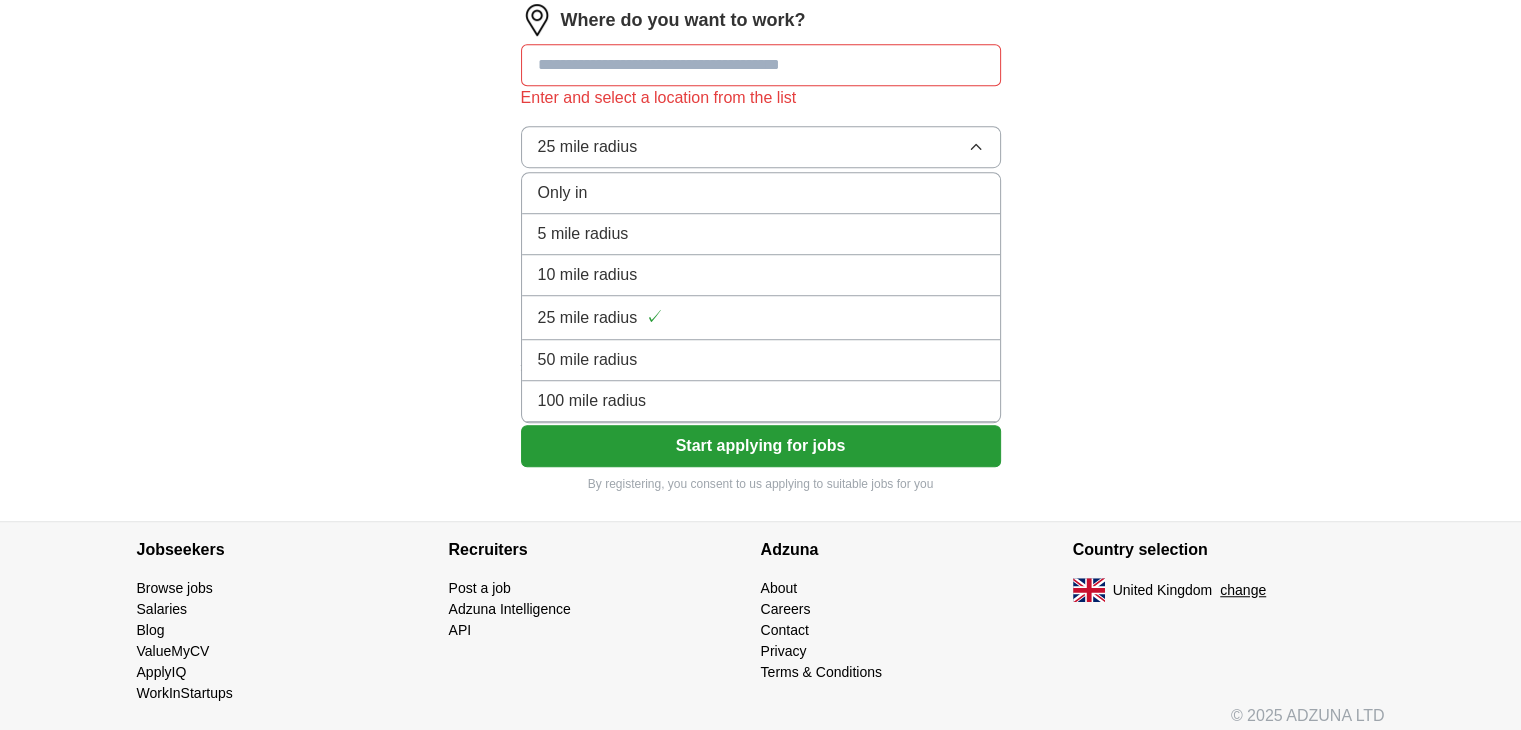 click on "100 mile radius" at bounding box center [761, 401] 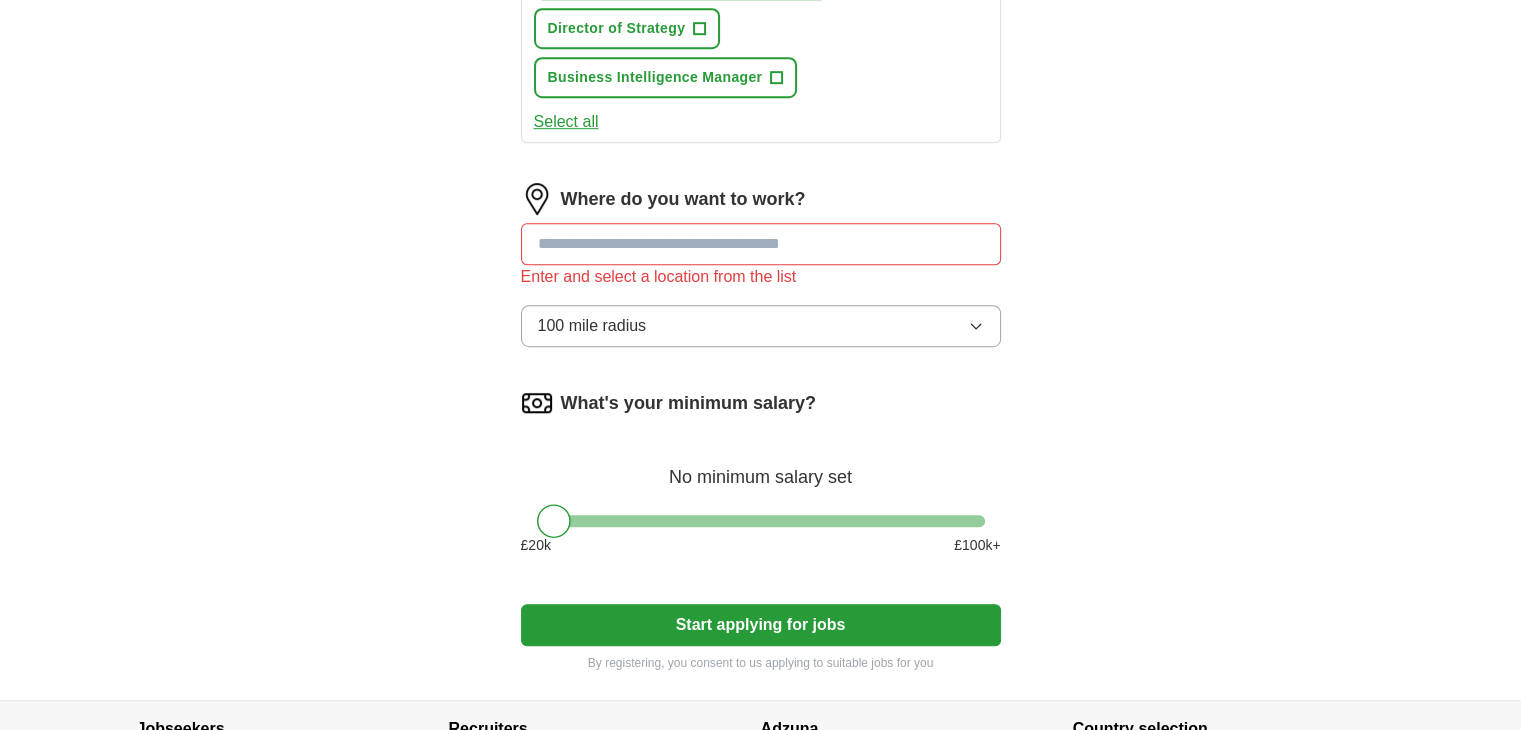 scroll, scrollTop: 1180, scrollLeft: 0, axis: vertical 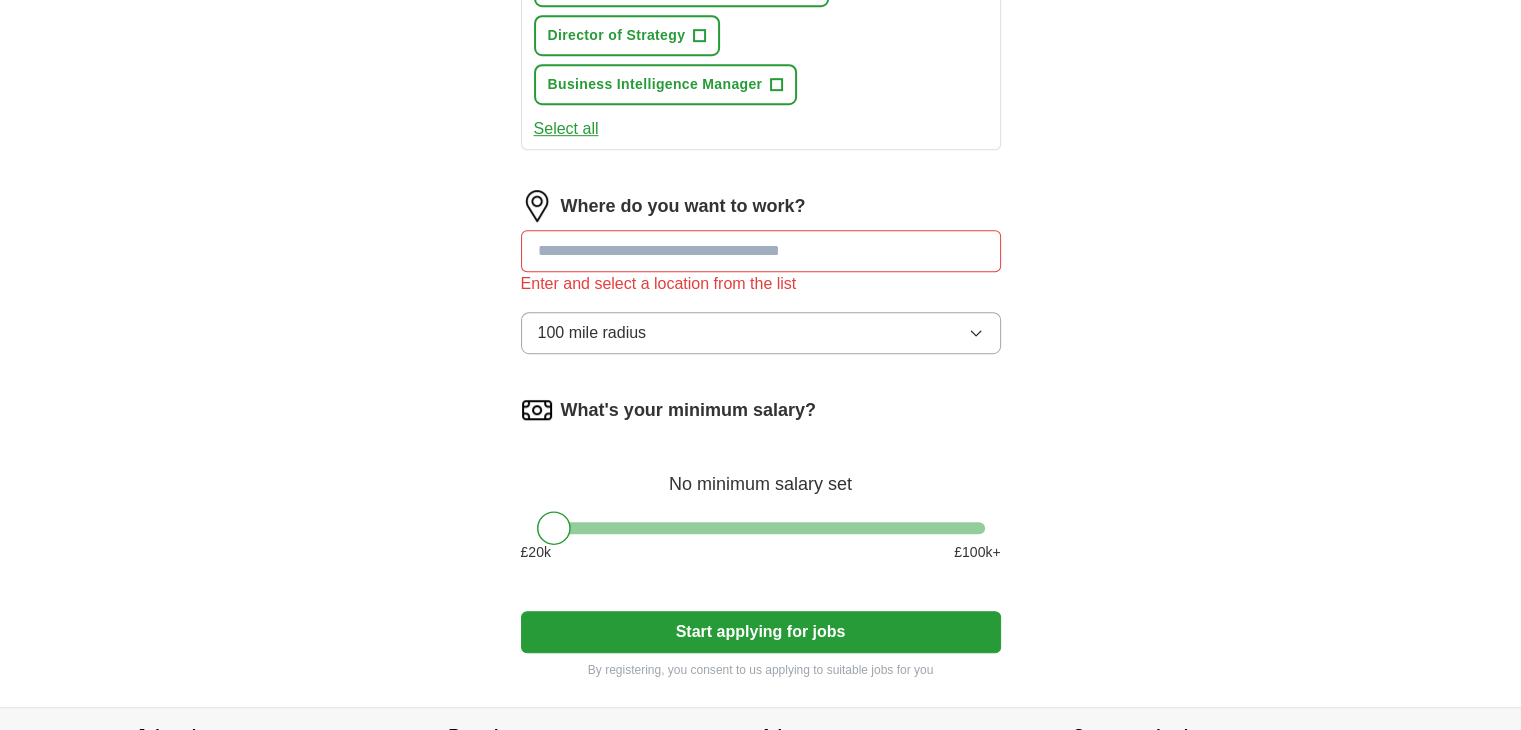 click at bounding box center (761, 251) 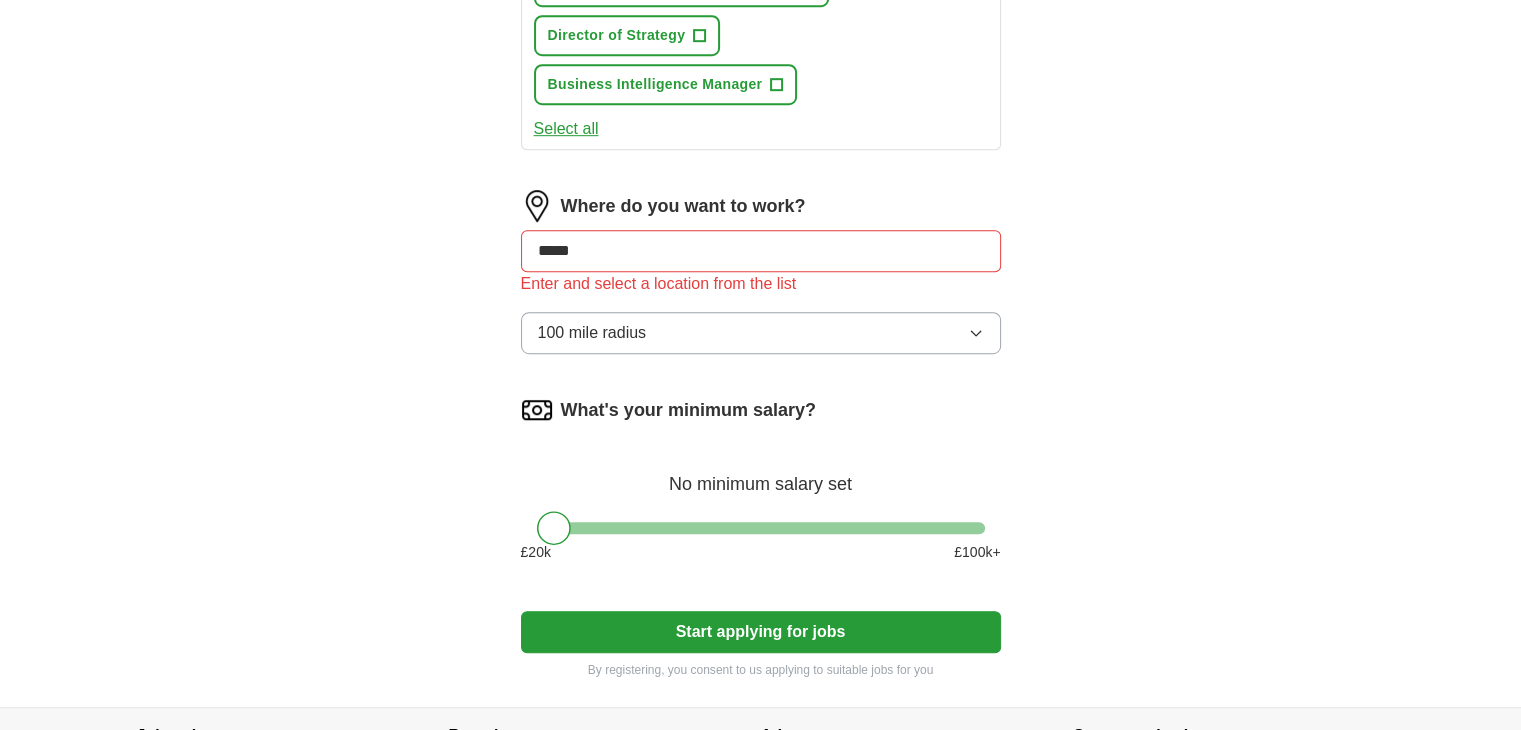 type on "******" 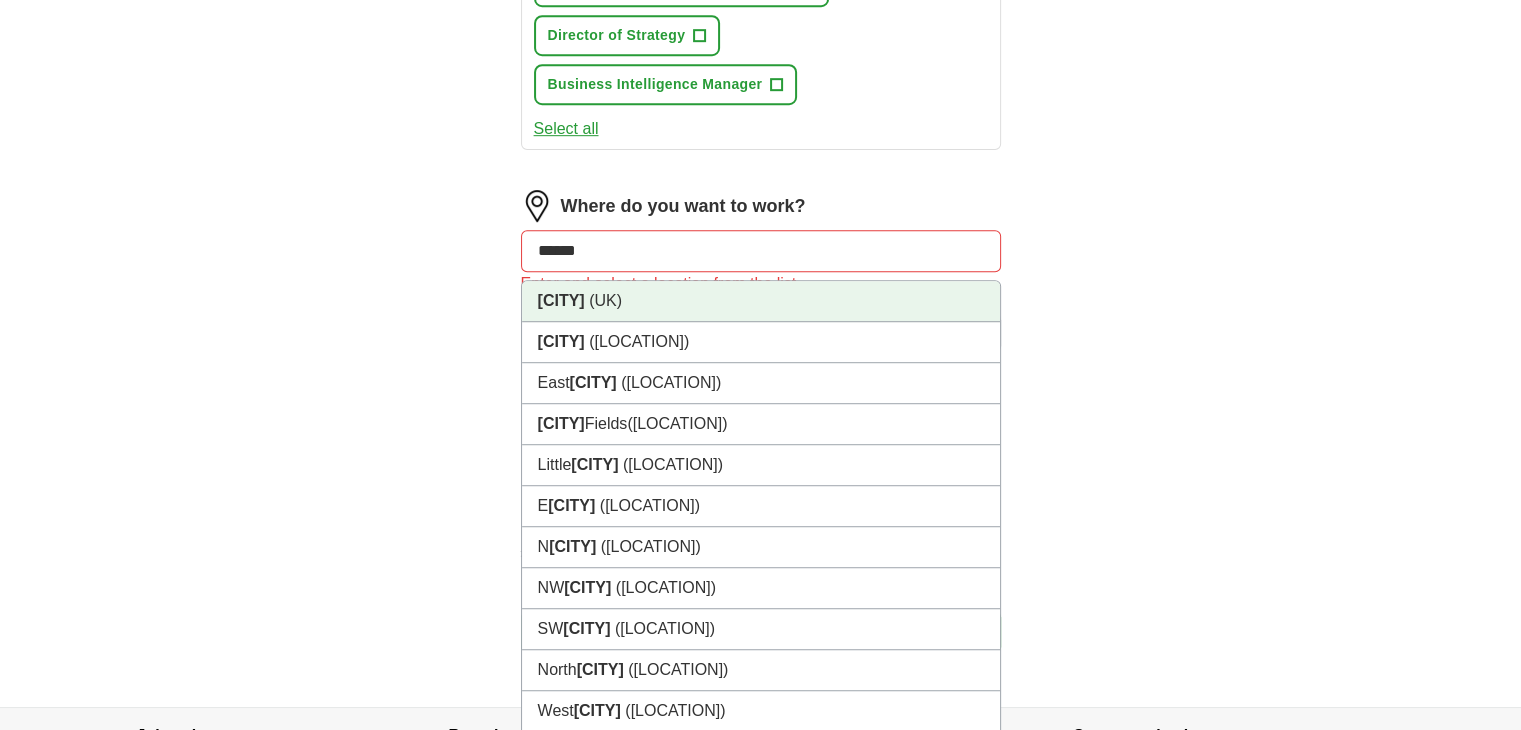 click on "[CITY]" at bounding box center (561, 300) 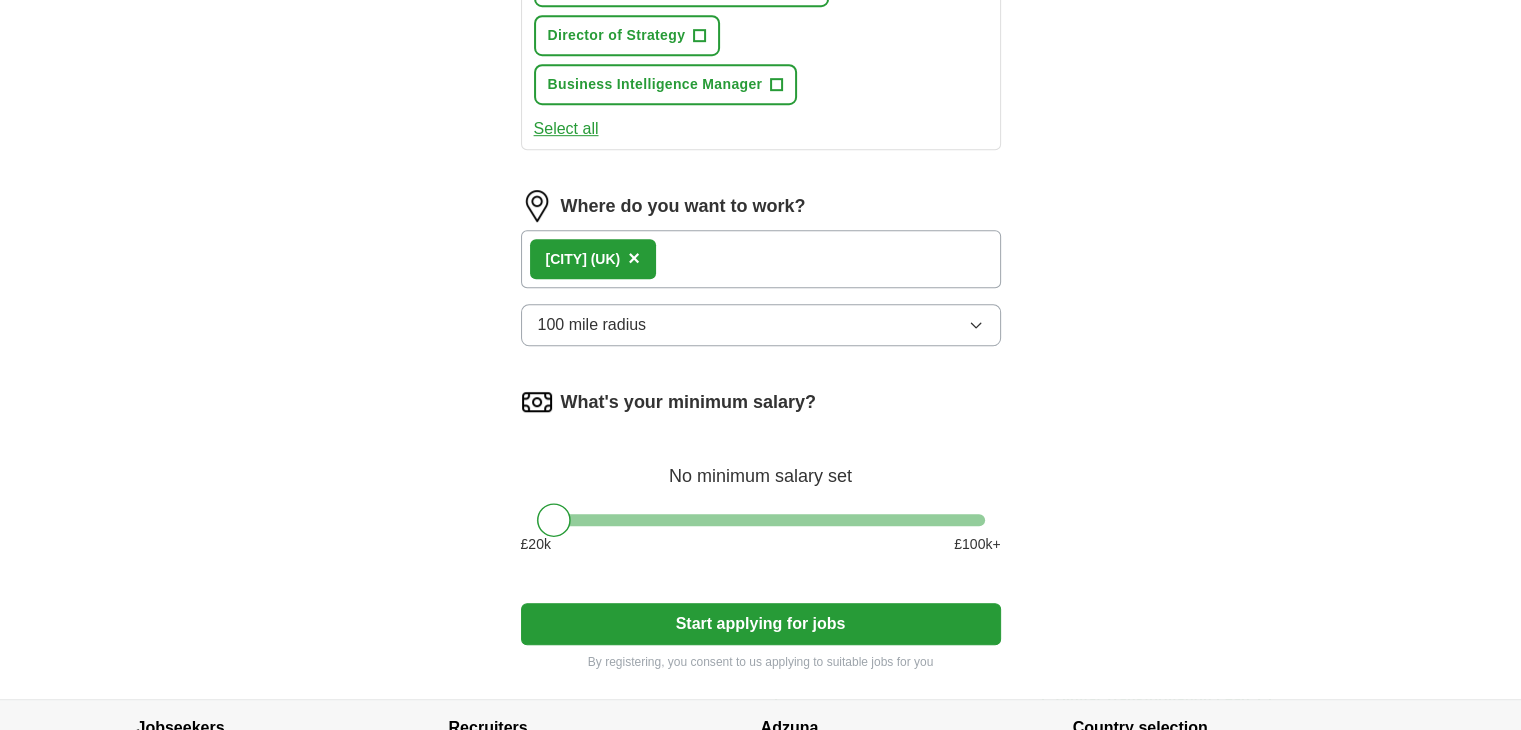 click on "ApplyIQ Let ApplyIQ do the hard work of searching and applying for jobs. Just tell us what you're looking for, and we'll do the rest. Select a CV CV_FAKir.docx [DATE], [TIME] Upload a different CV By uploading your CV you agree to our T&Cs and Privacy Notice. First Name ****** Last Name ******* What job are you looking for? Enter or select a minimum of 3 job titles (4-8 recommended) Change Management Director + Agile Programme Manager + Strategic Performance Manager + Senior Business Consultant + Senior Project Manager + Financial Modelling Consultant + Digital Transformation Lead + Performance Improvement Director + Director of Strategy + Business Intelligence Manager + Select all Where do you want to work? [CITY] (UK) × 100 mile radius What's your minimum salary? No minimum salary set £ 20 k £ 100 k+ Start applying for jobs By registering, you consent to us applying to suitable jobs for you" at bounding box center [761, -210] 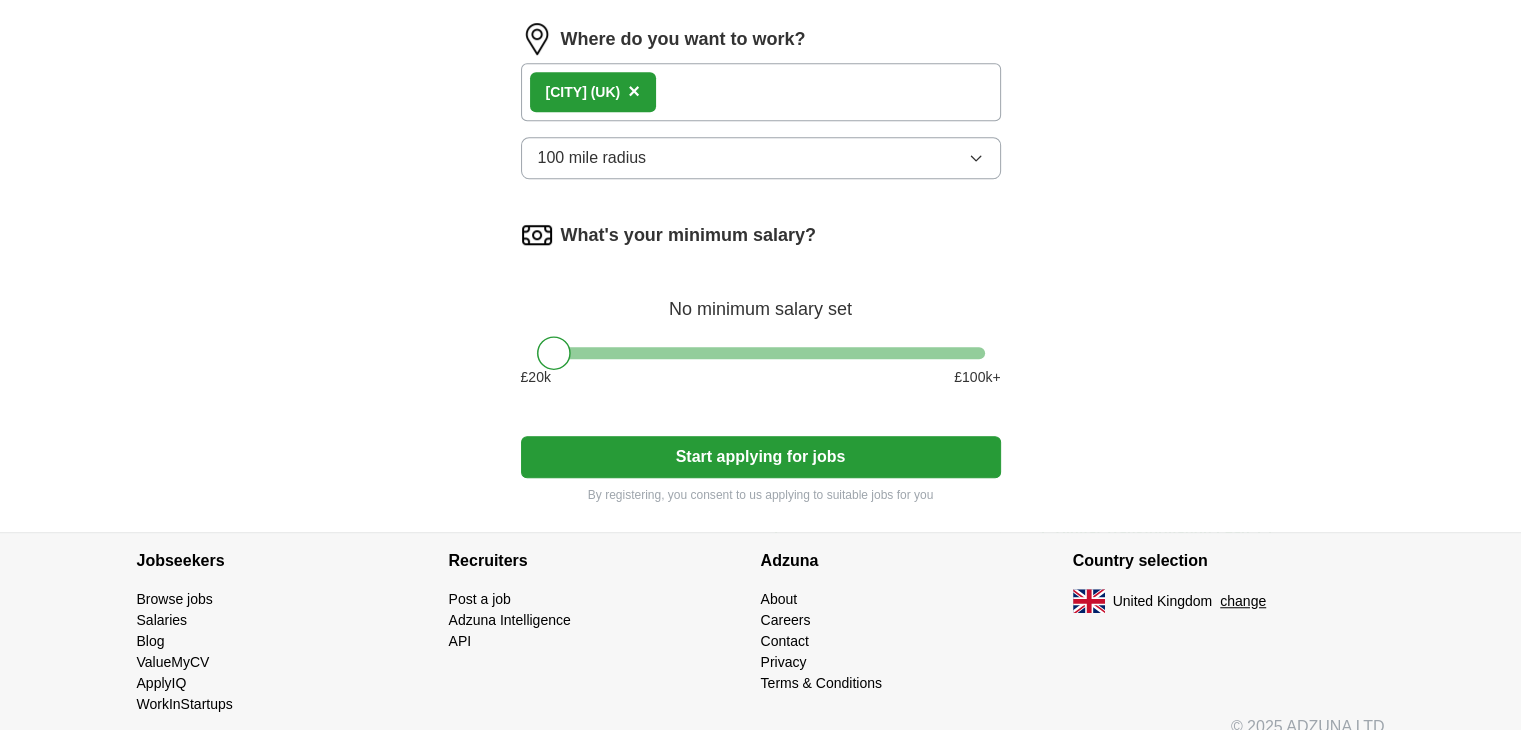 scroll, scrollTop: 1360, scrollLeft: 0, axis: vertical 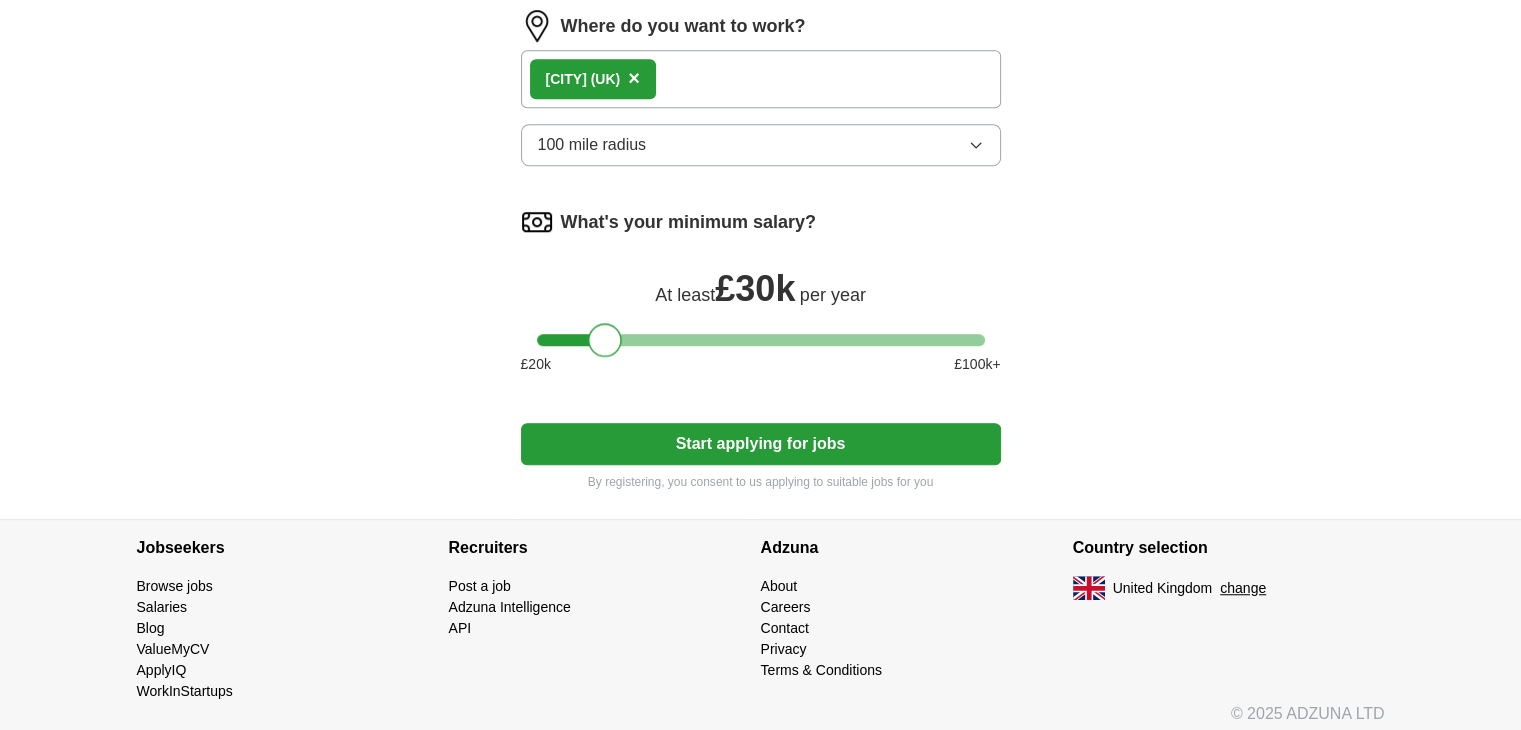drag, startPoint x: 556, startPoint y: 327, endPoint x: 680, endPoint y: 323, distance: 124.0645 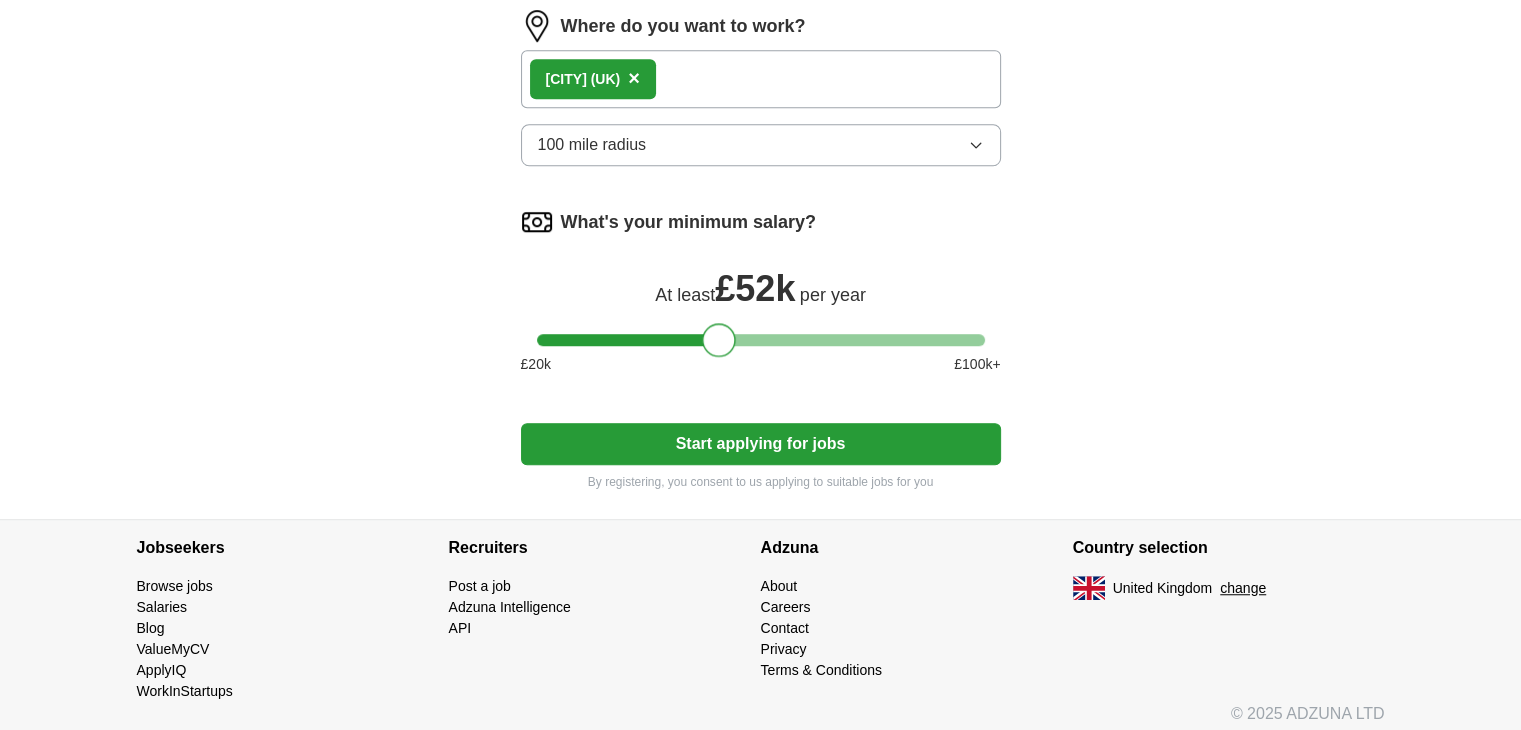 drag, startPoint x: 680, startPoint y: 323, endPoint x: 723, endPoint y: 321, distance: 43.046486 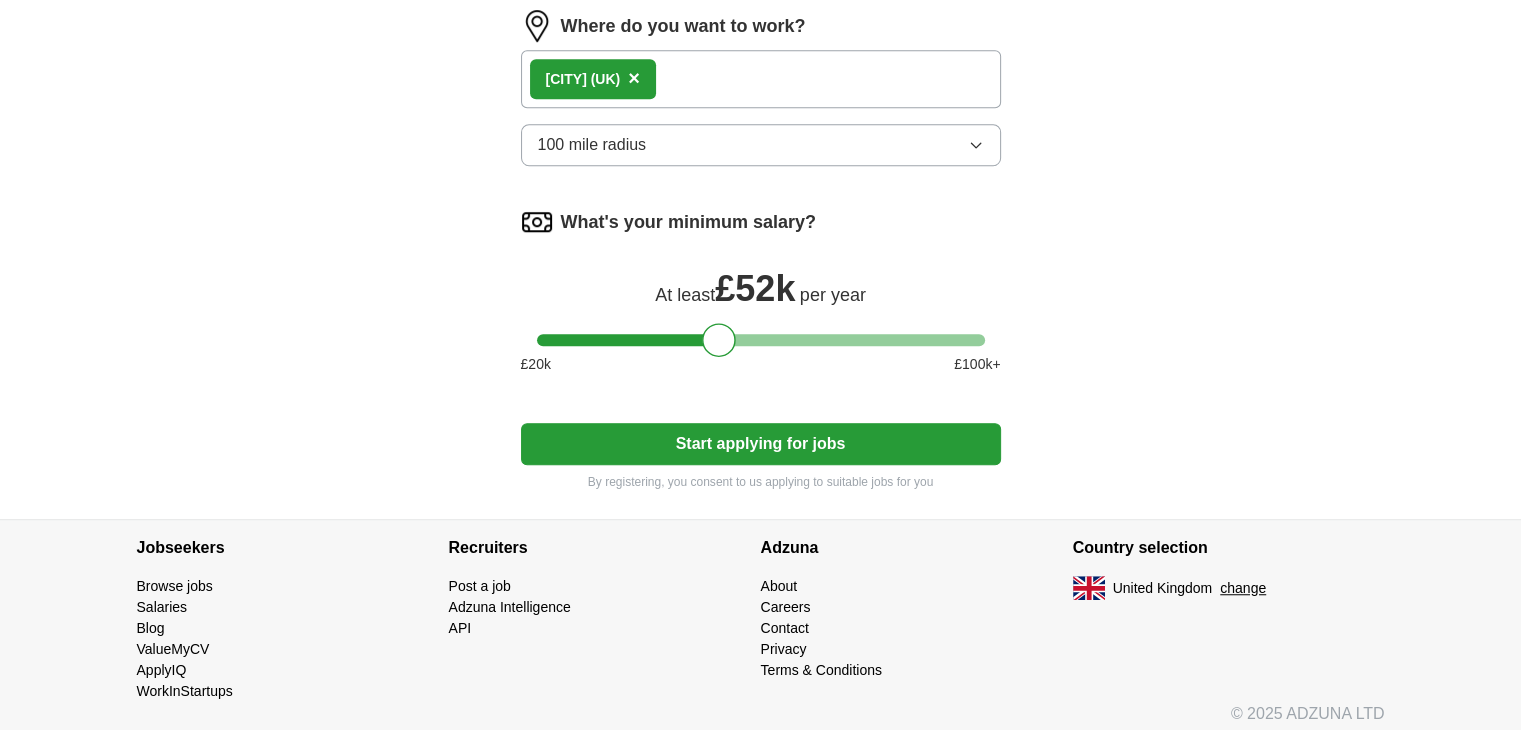 click on "Start applying for jobs" at bounding box center [761, 444] 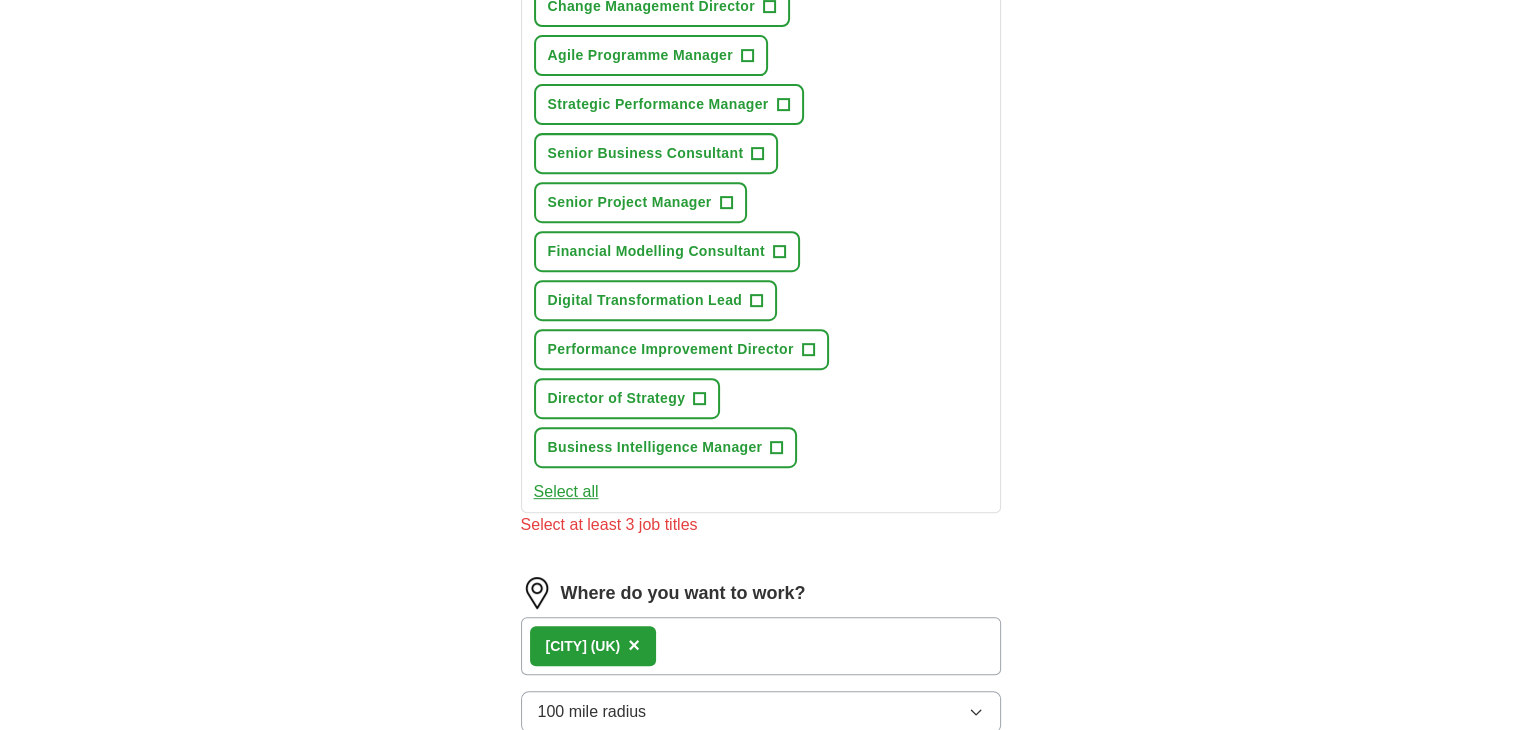 scroll, scrollTop: 816, scrollLeft: 0, axis: vertical 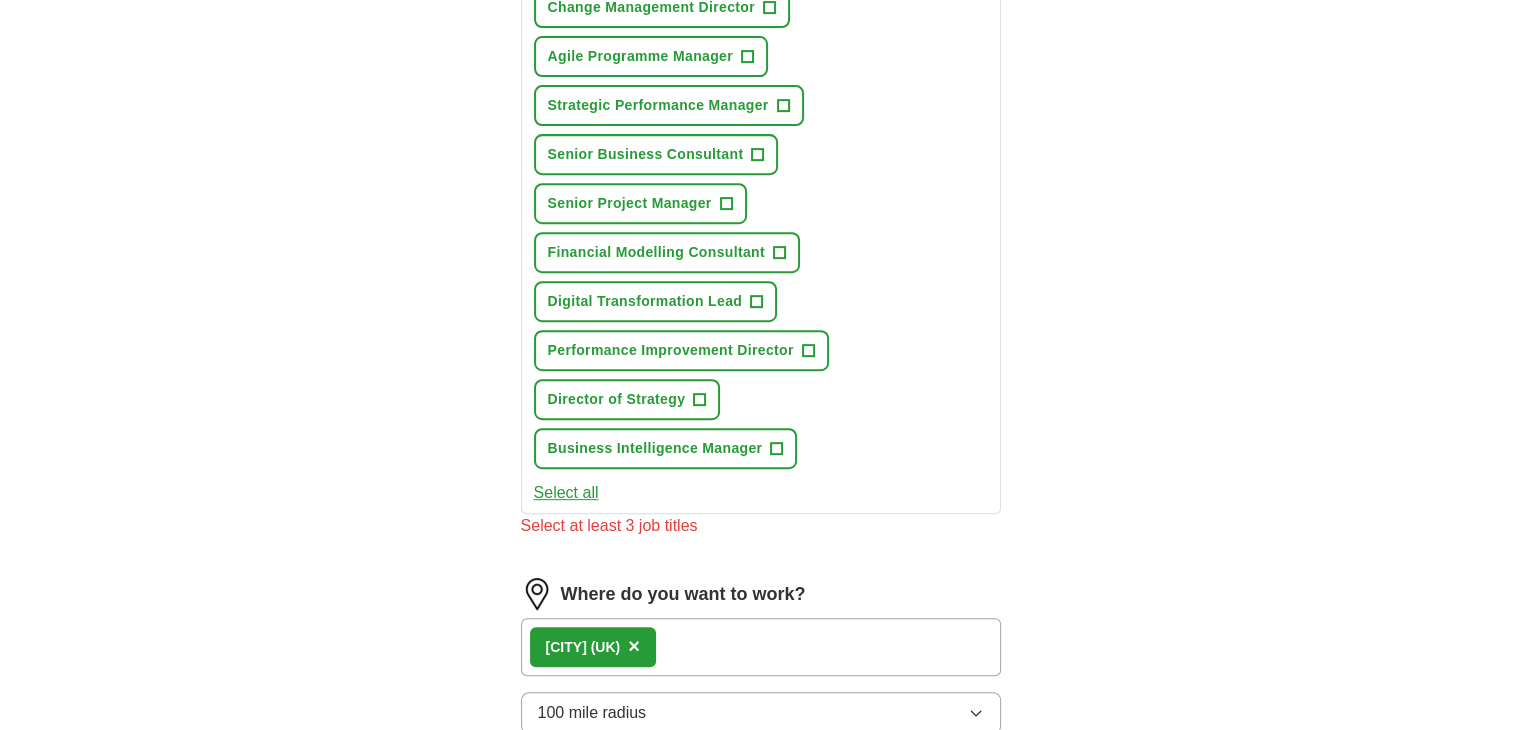 click on "Select all" at bounding box center [566, 493] 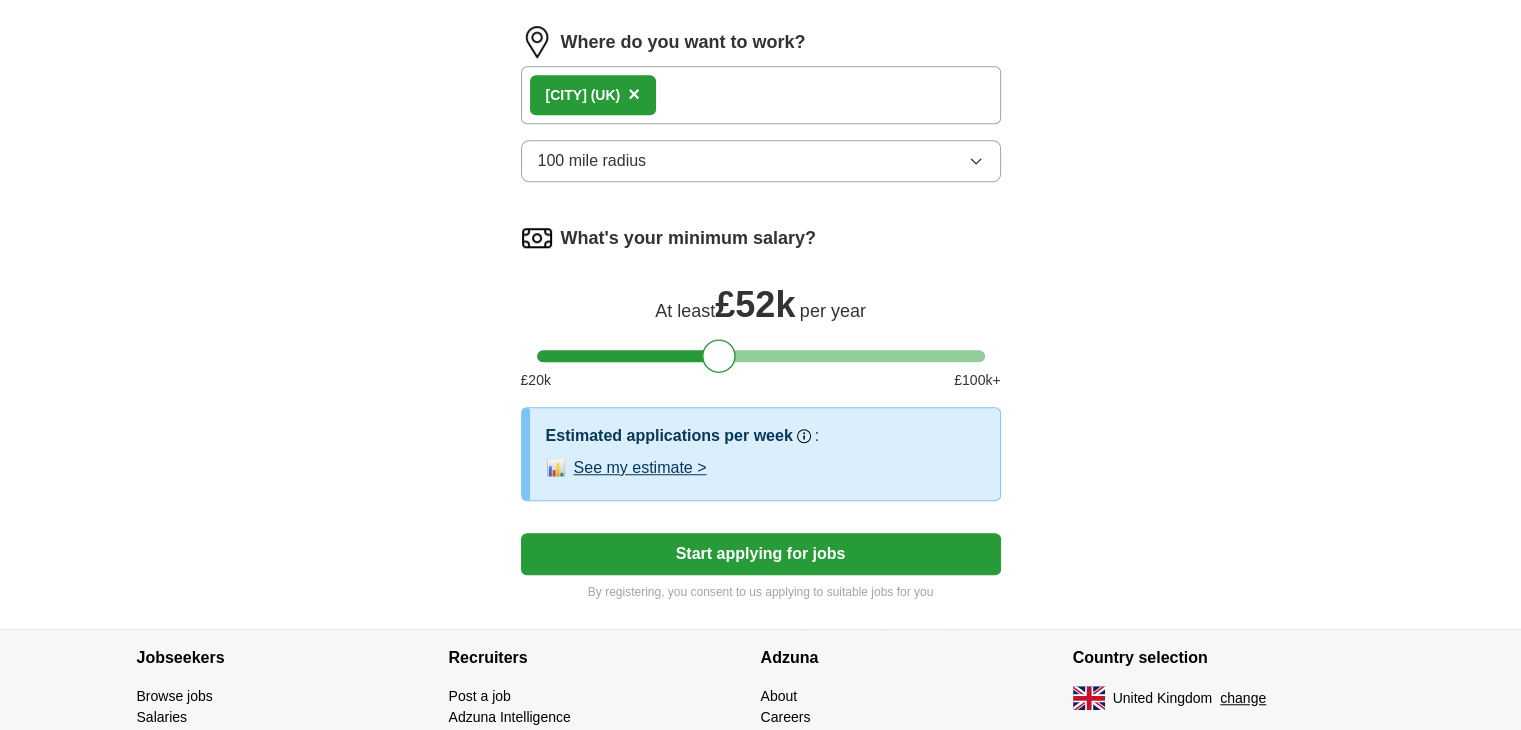 scroll, scrollTop: 1454, scrollLeft: 0, axis: vertical 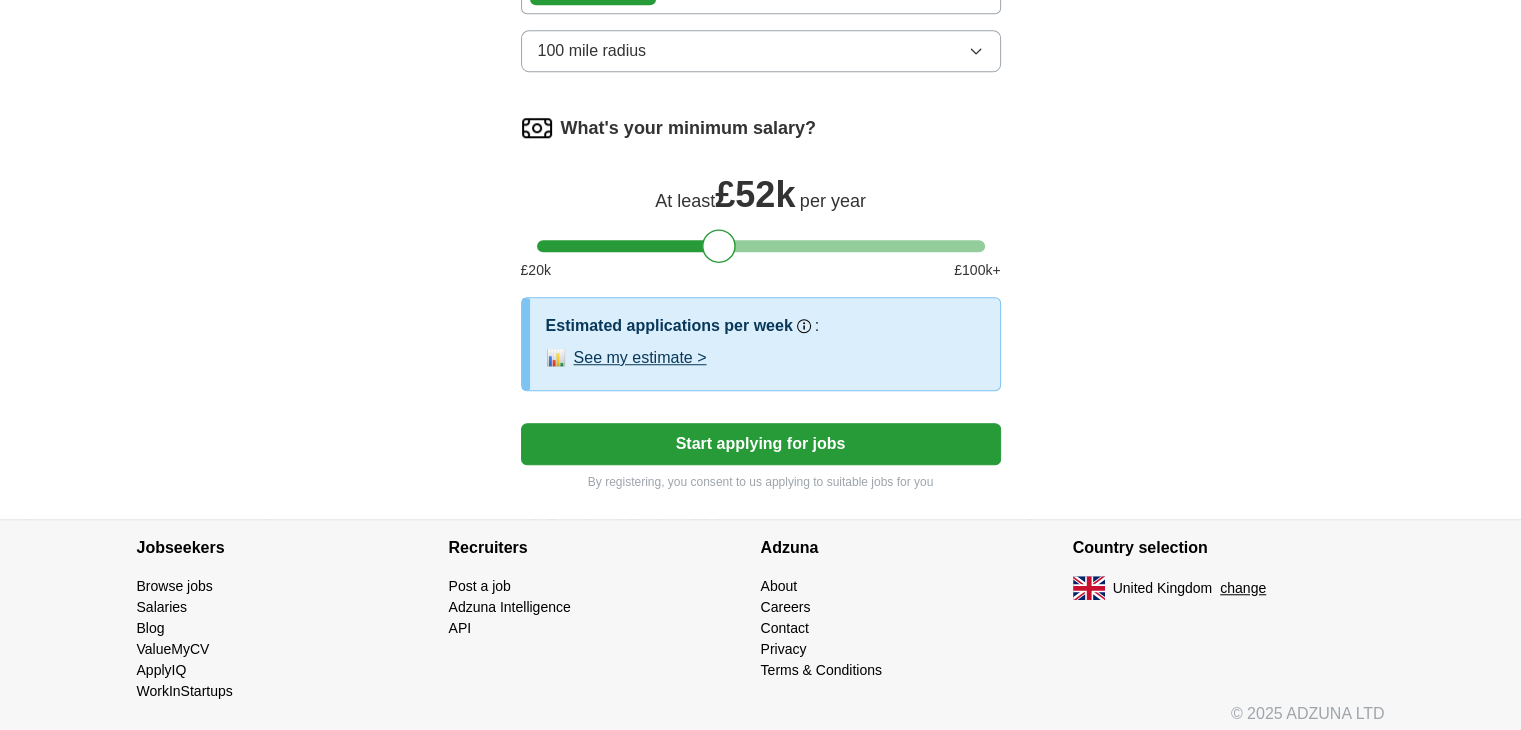 click on "Start applying for jobs" at bounding box center (761, 444) 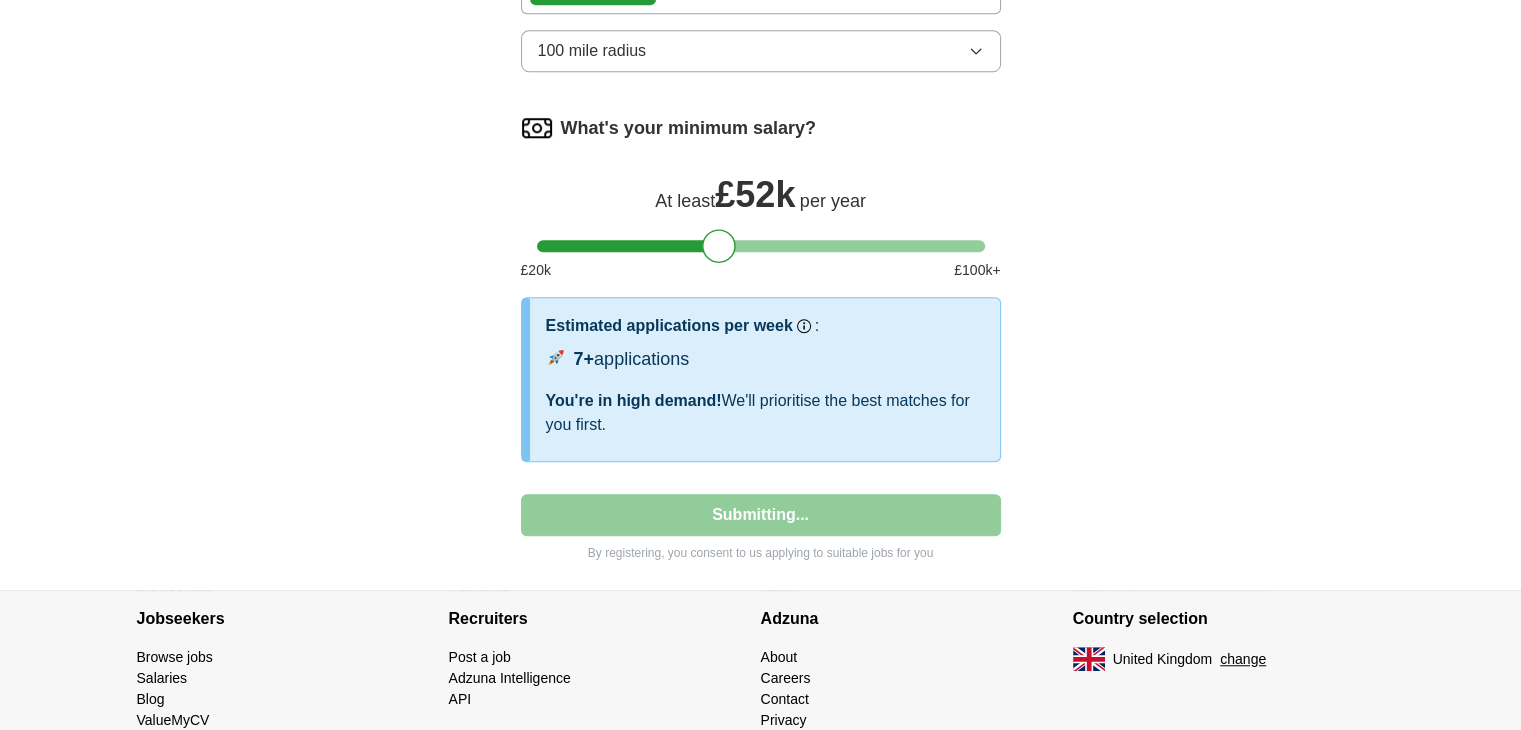 select on "**" 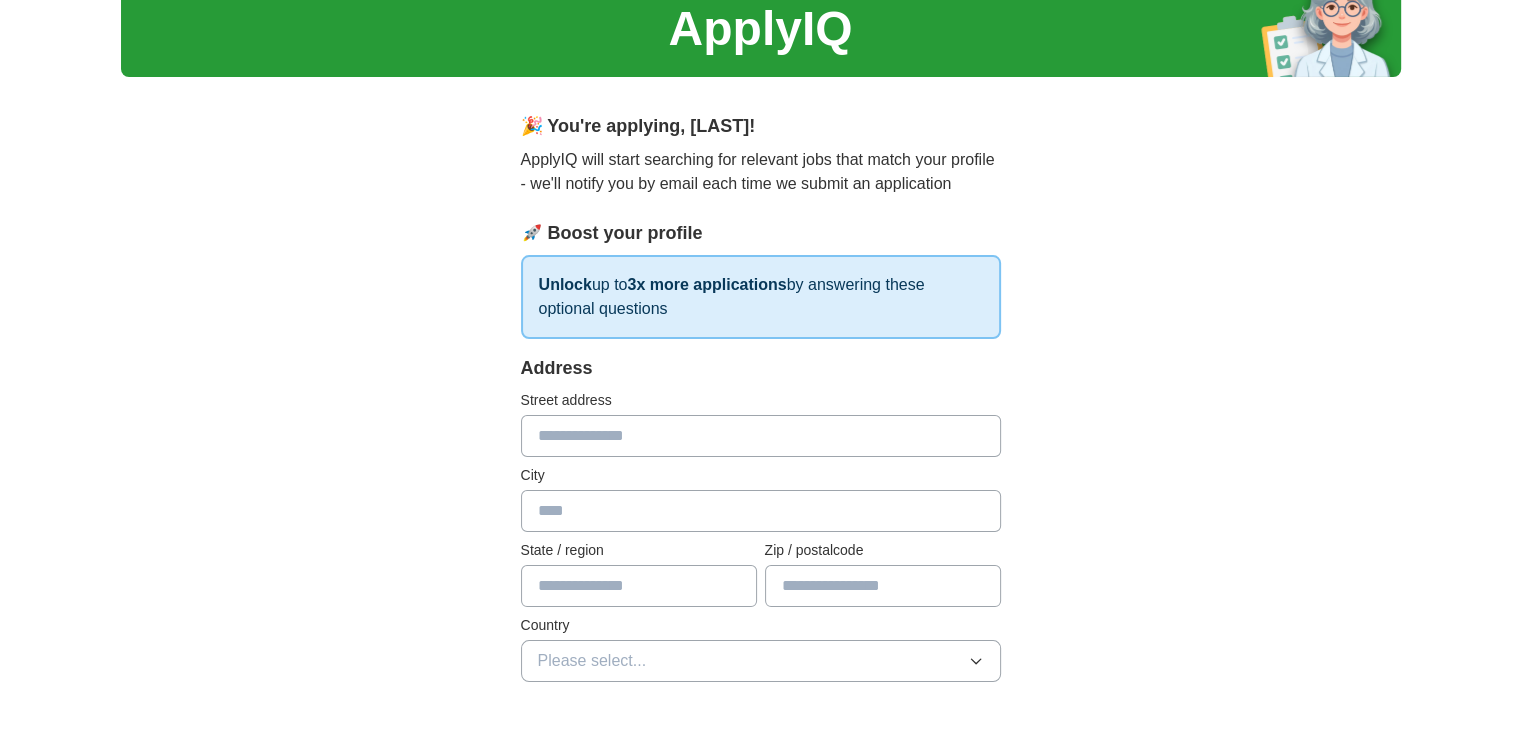 scroll, scrollTop: 79, scrollLeft: 0, axis: vertical 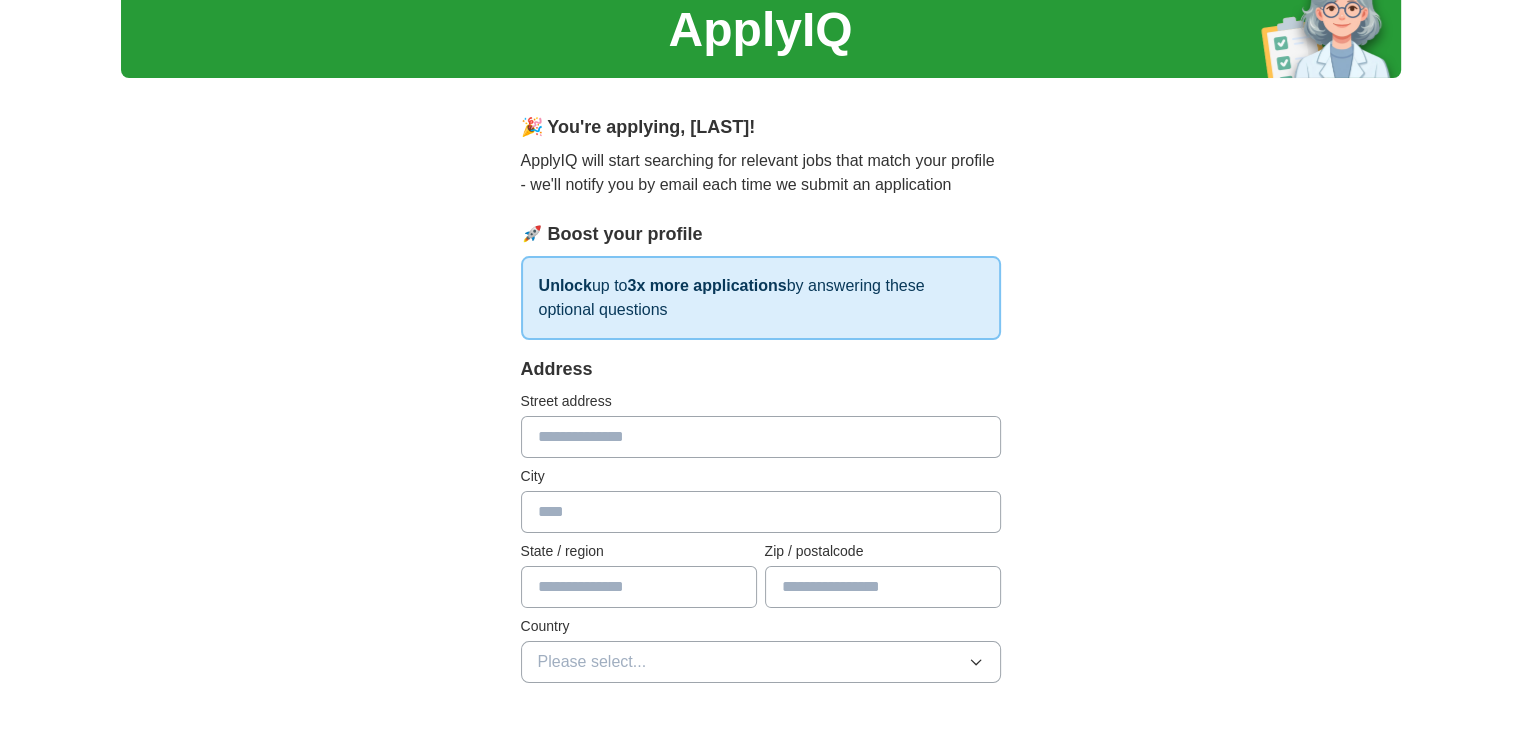 click at bounding box center (761, 437) 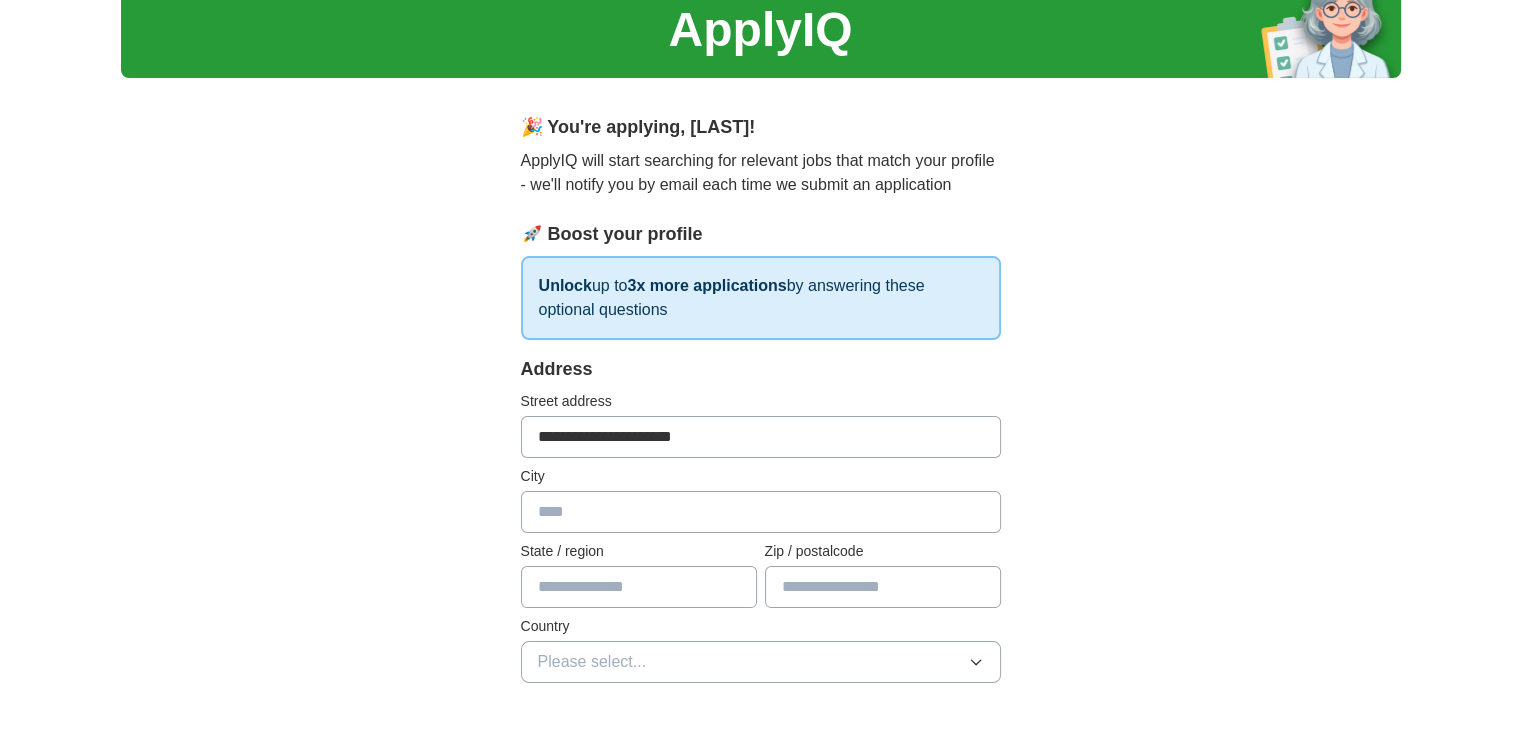 type on "*******" 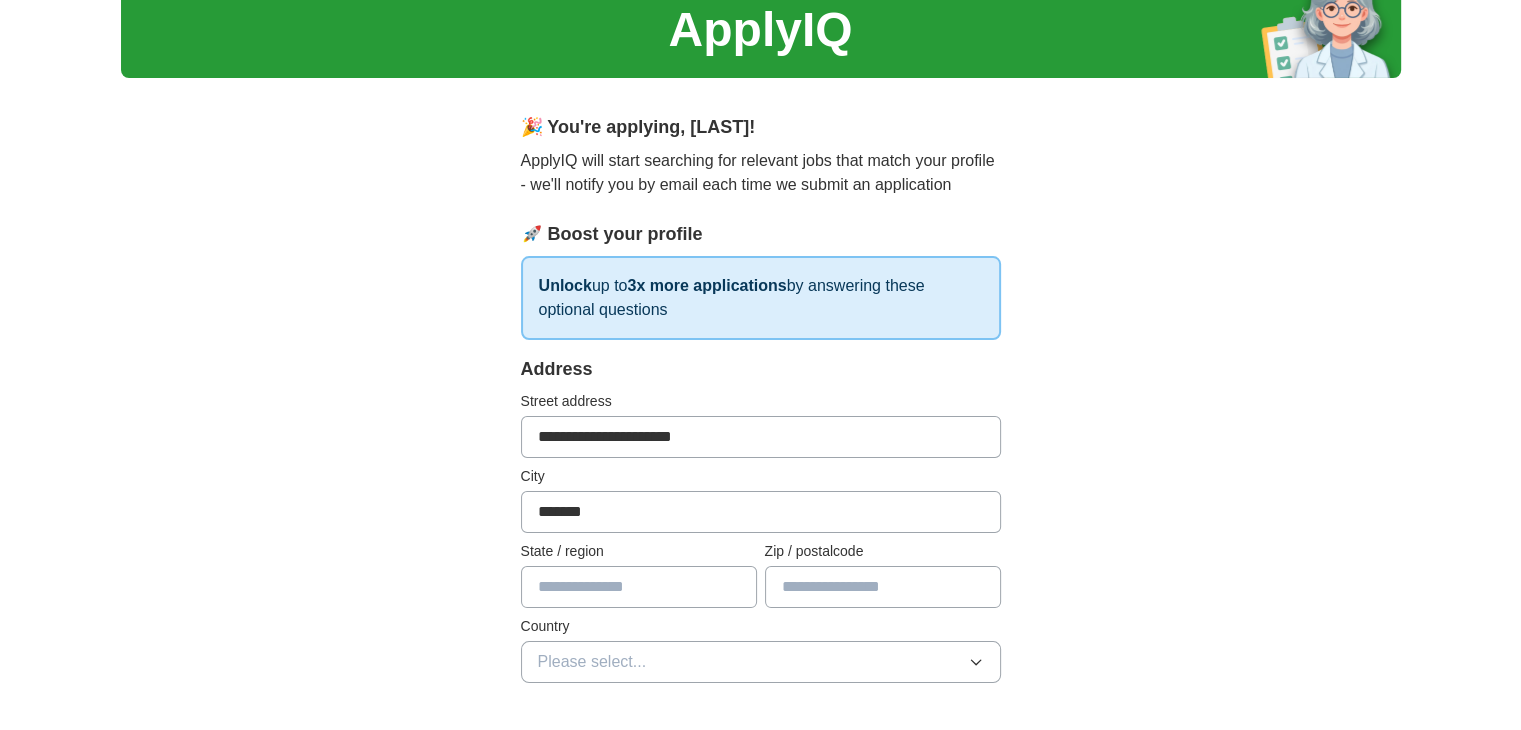 type on "*********" 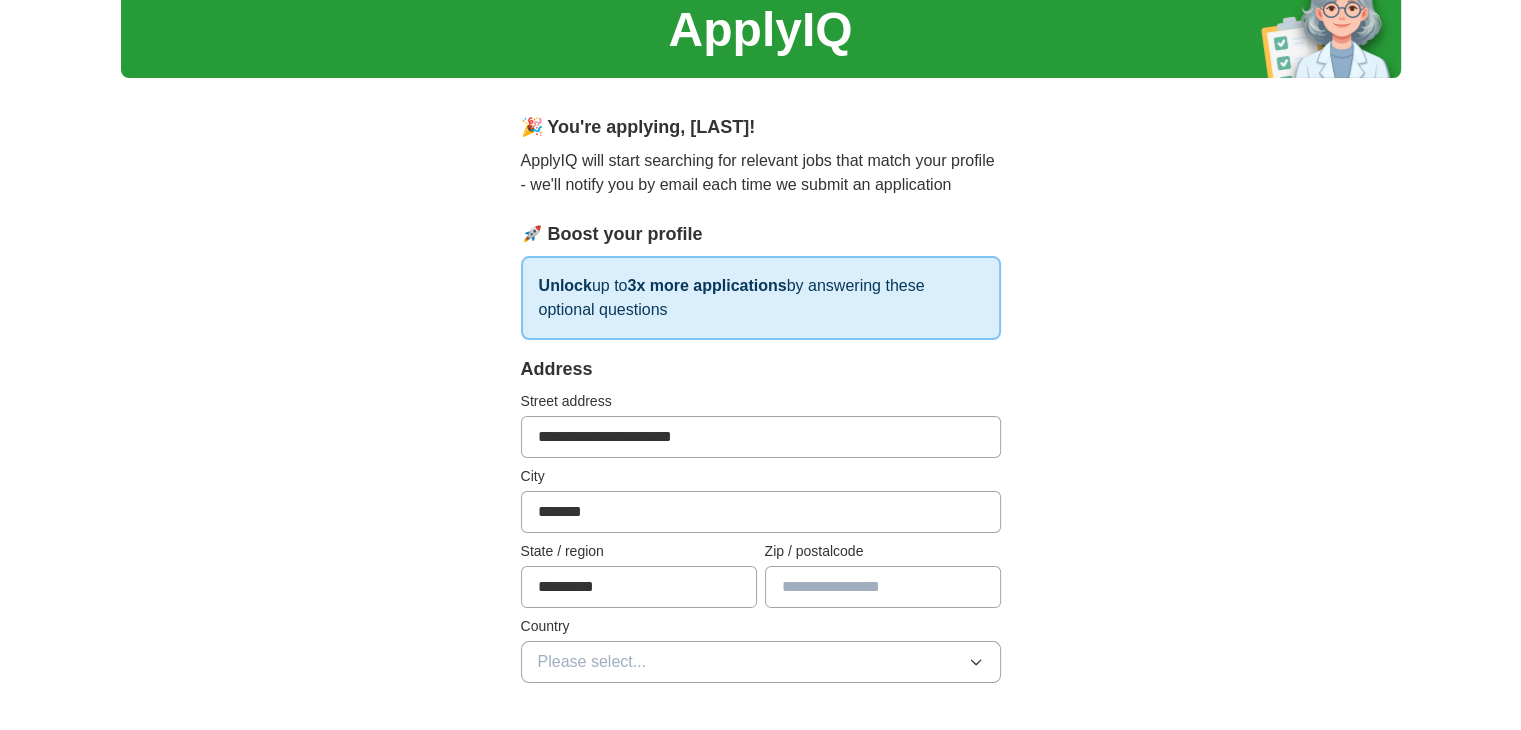 type on "*******" 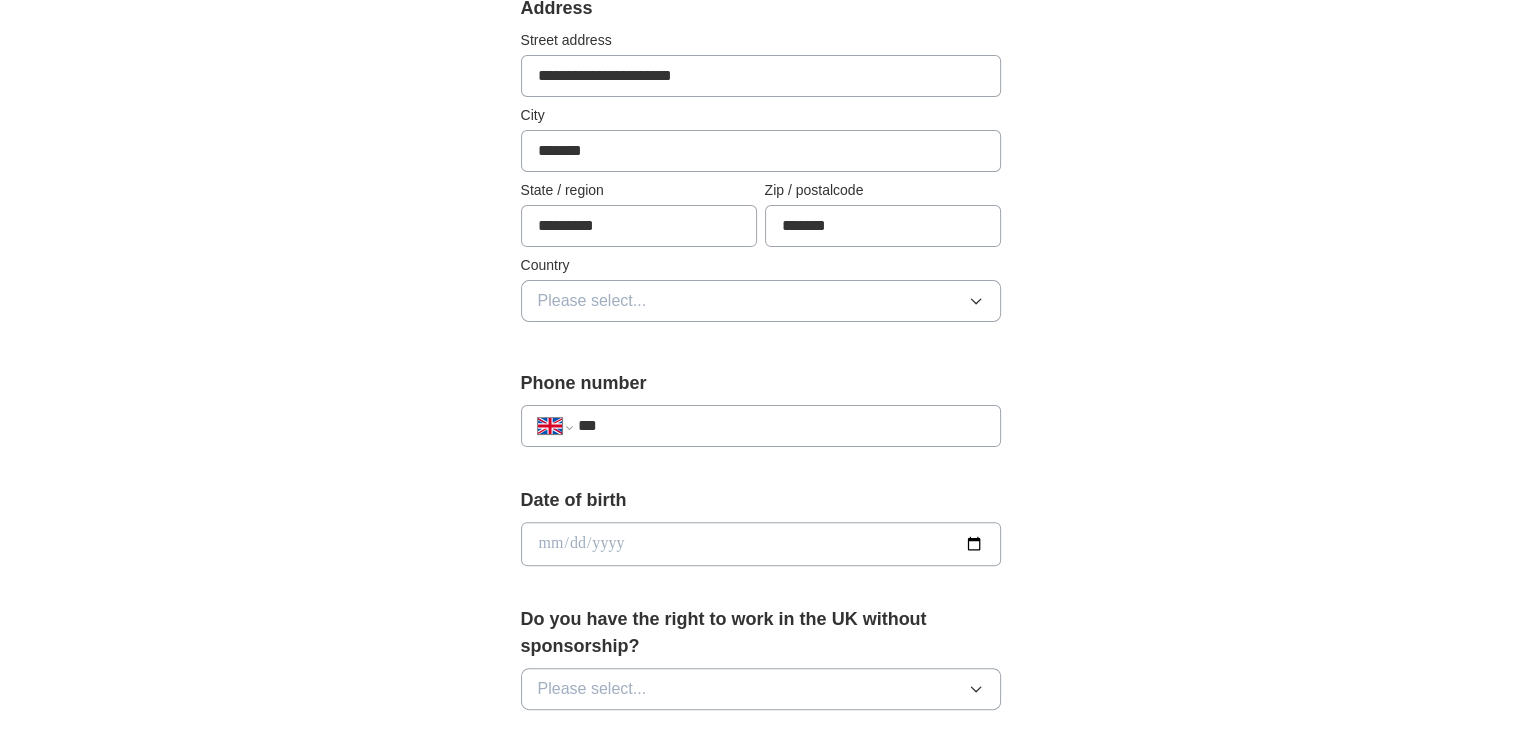 scroll, scrollTop: 443, scrollLeft: 0, axis: vertical 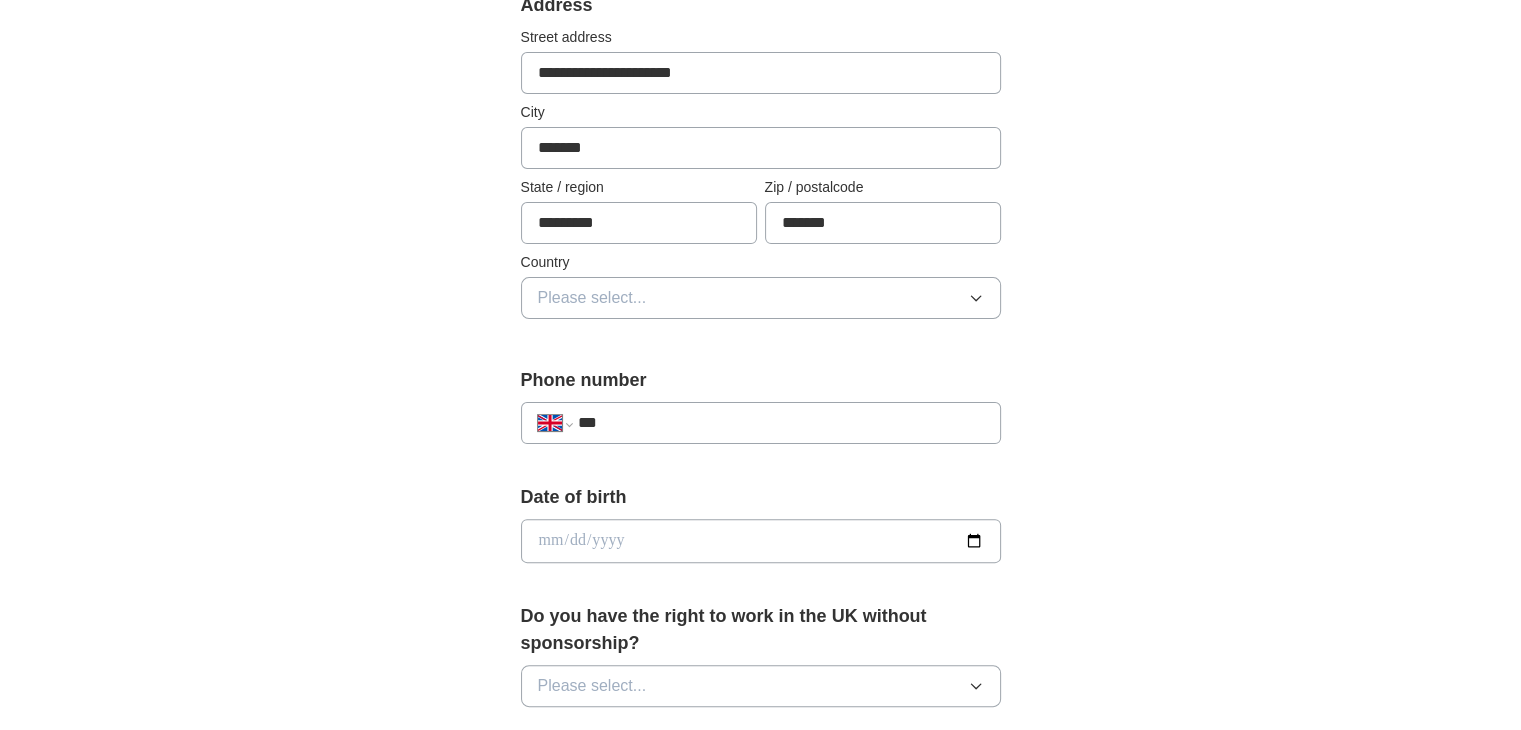 click on "Please select..." at bounding box center [761, 298] 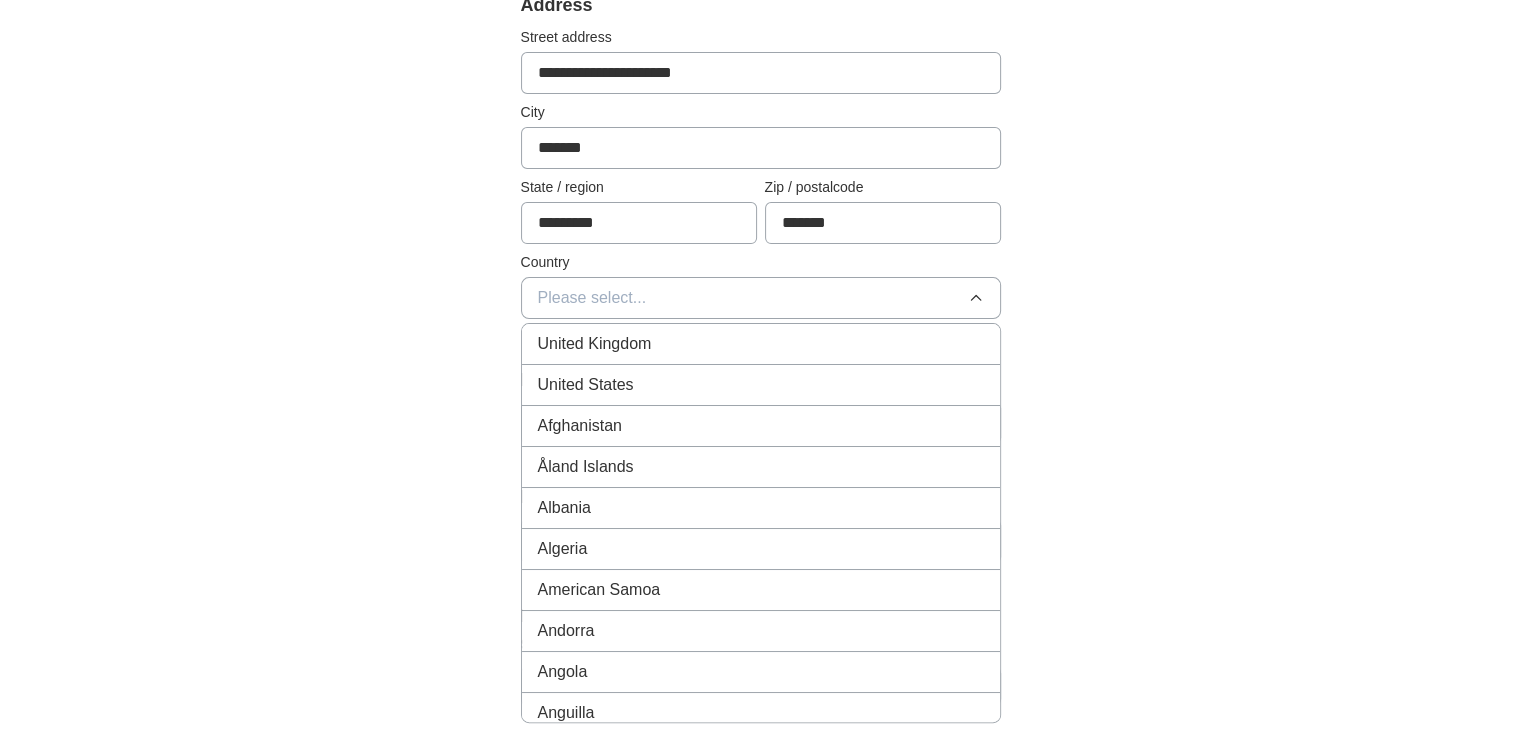 click on "United Kingdom" at bounding box center [761, 344] 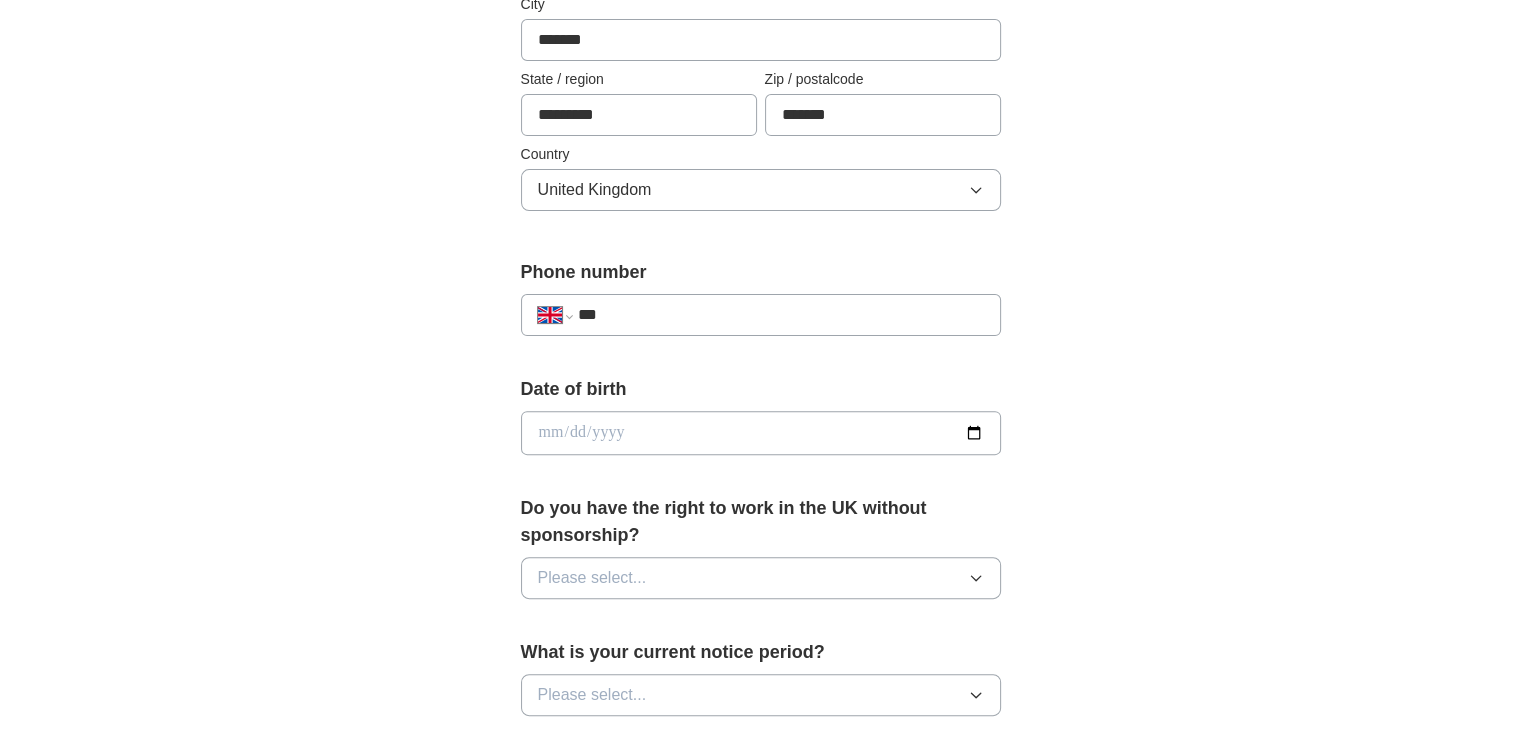 scroll, scrollTop: 555, scrollLeft: 0, axis: vertical 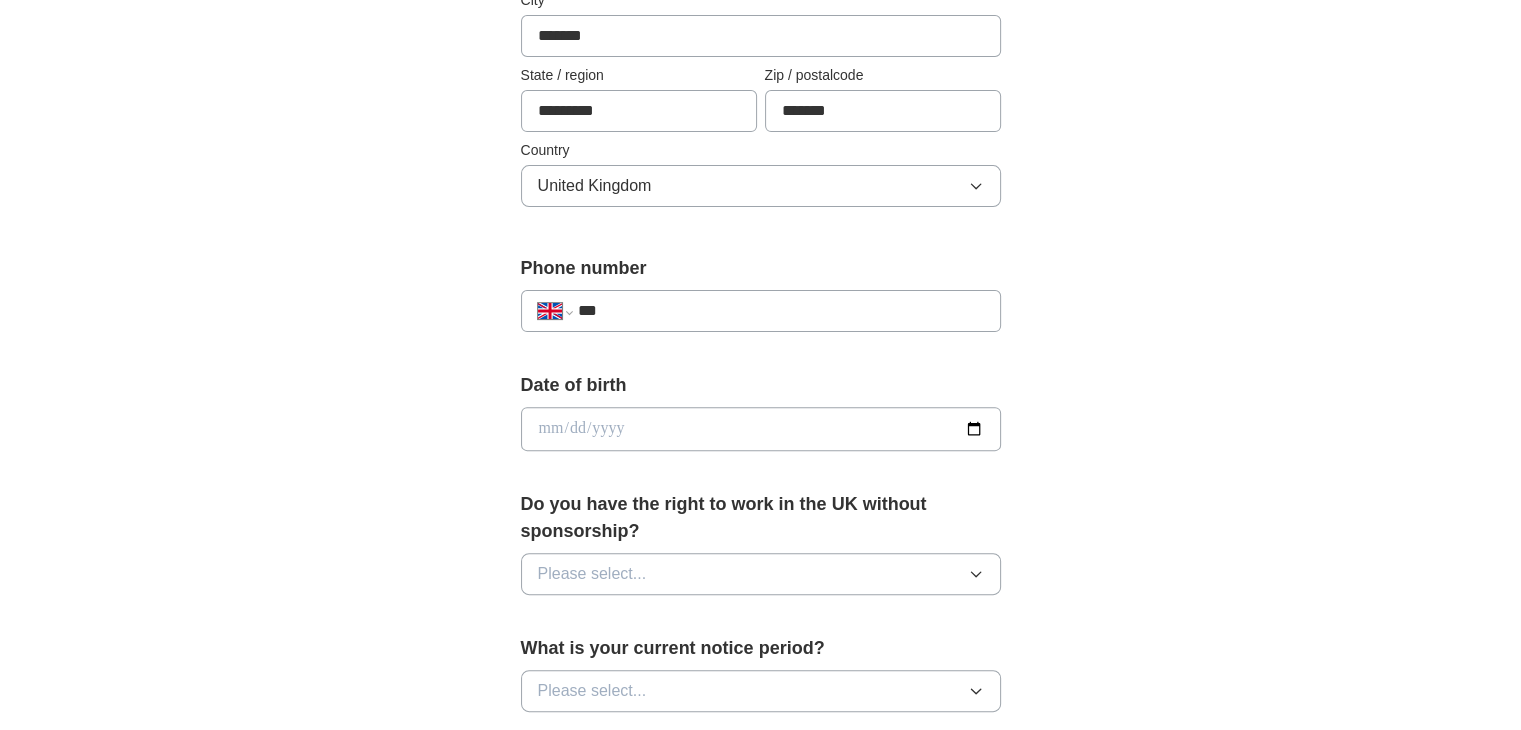 click on "***" at bounding box center [780, 311] 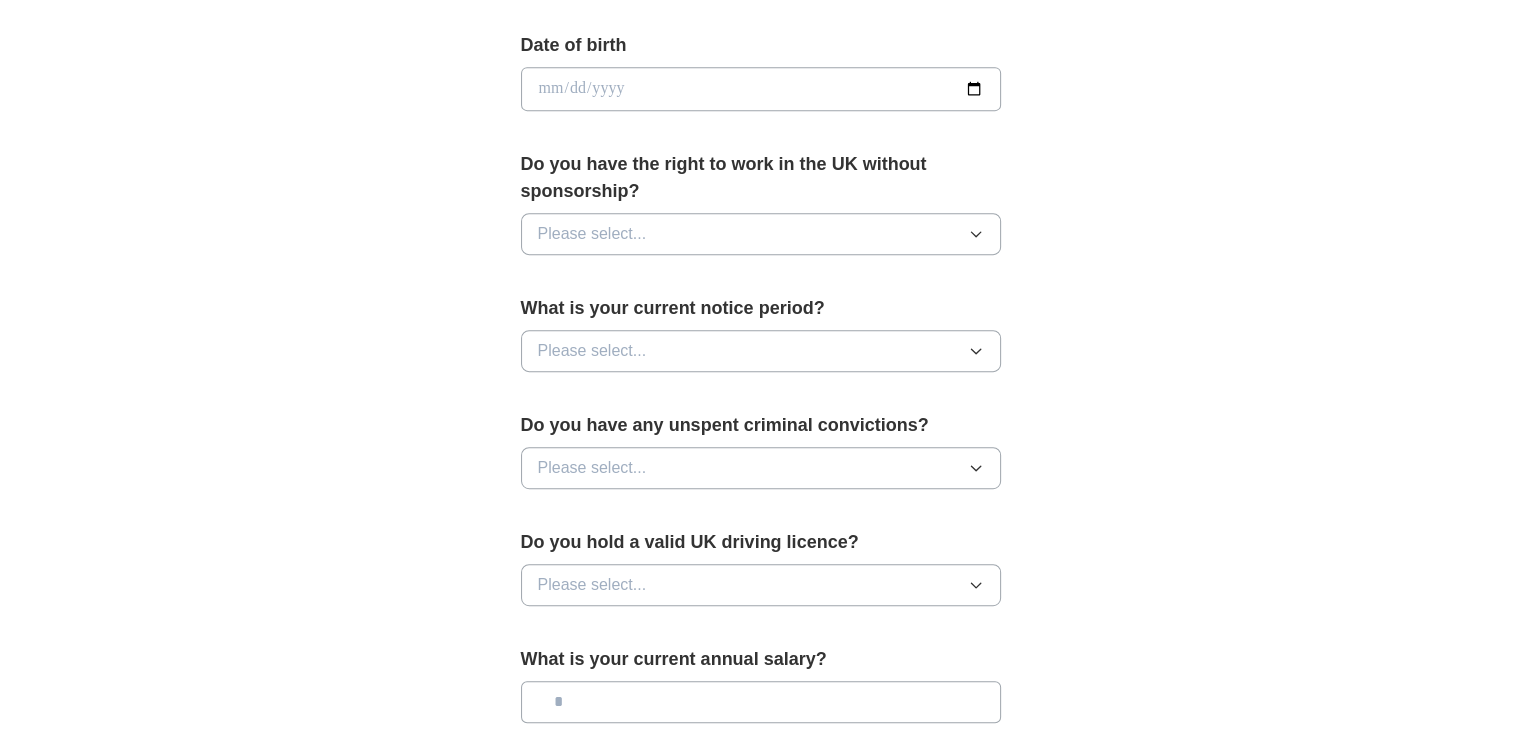 scroll, scrollTop: 896, scrollLeft: 0, axis: vertical 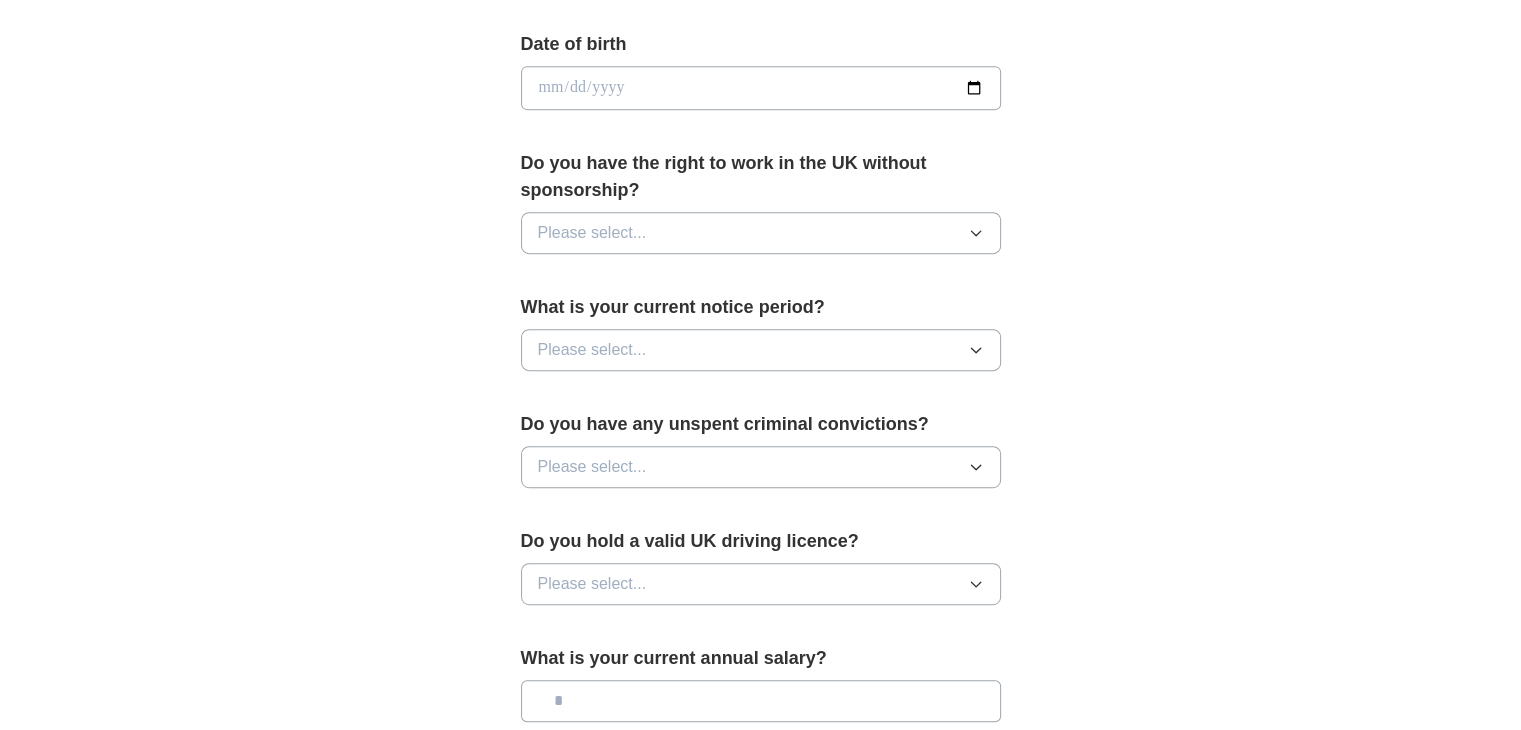 click on "Please select..." at bounding box center (761, 233) 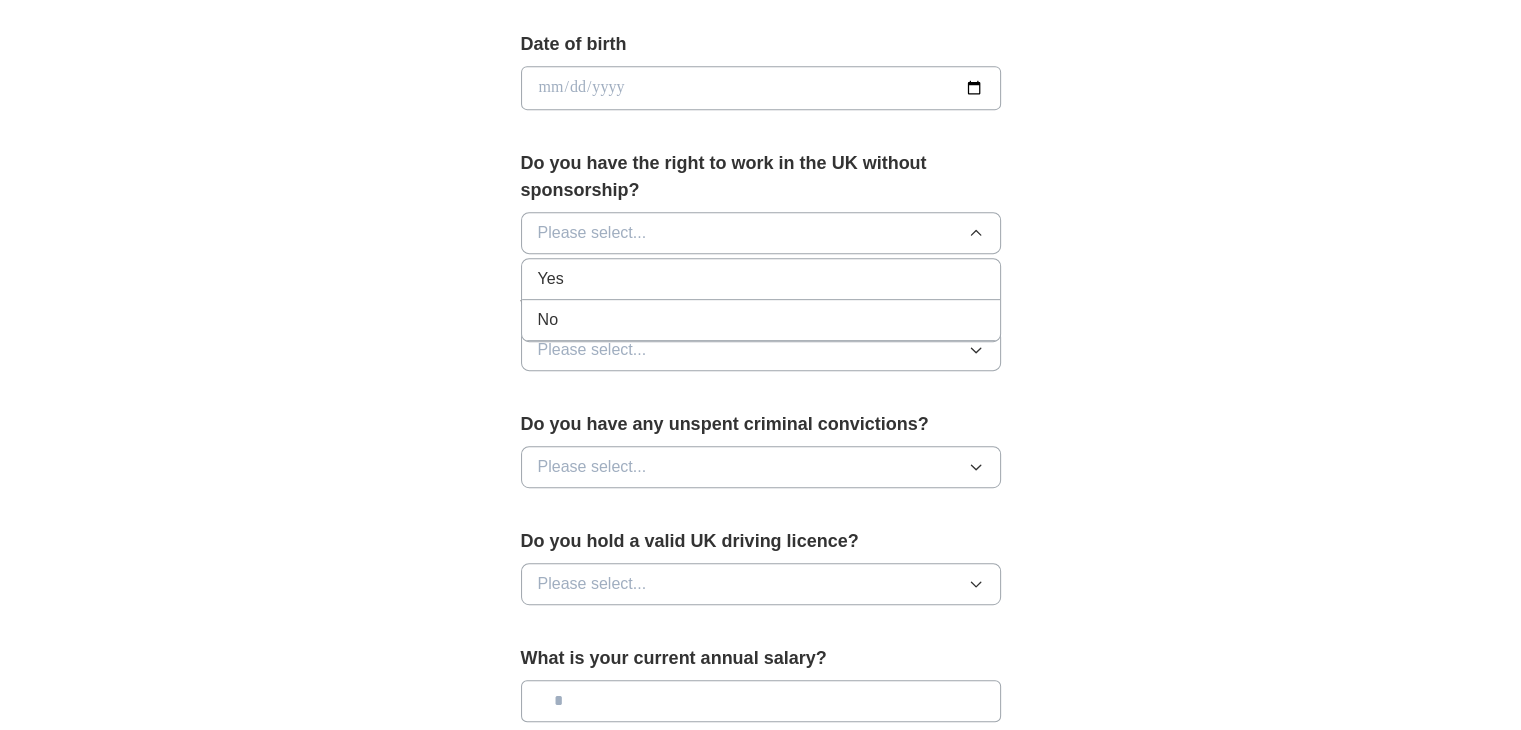 click on "No" at bounding box center [761, 320] 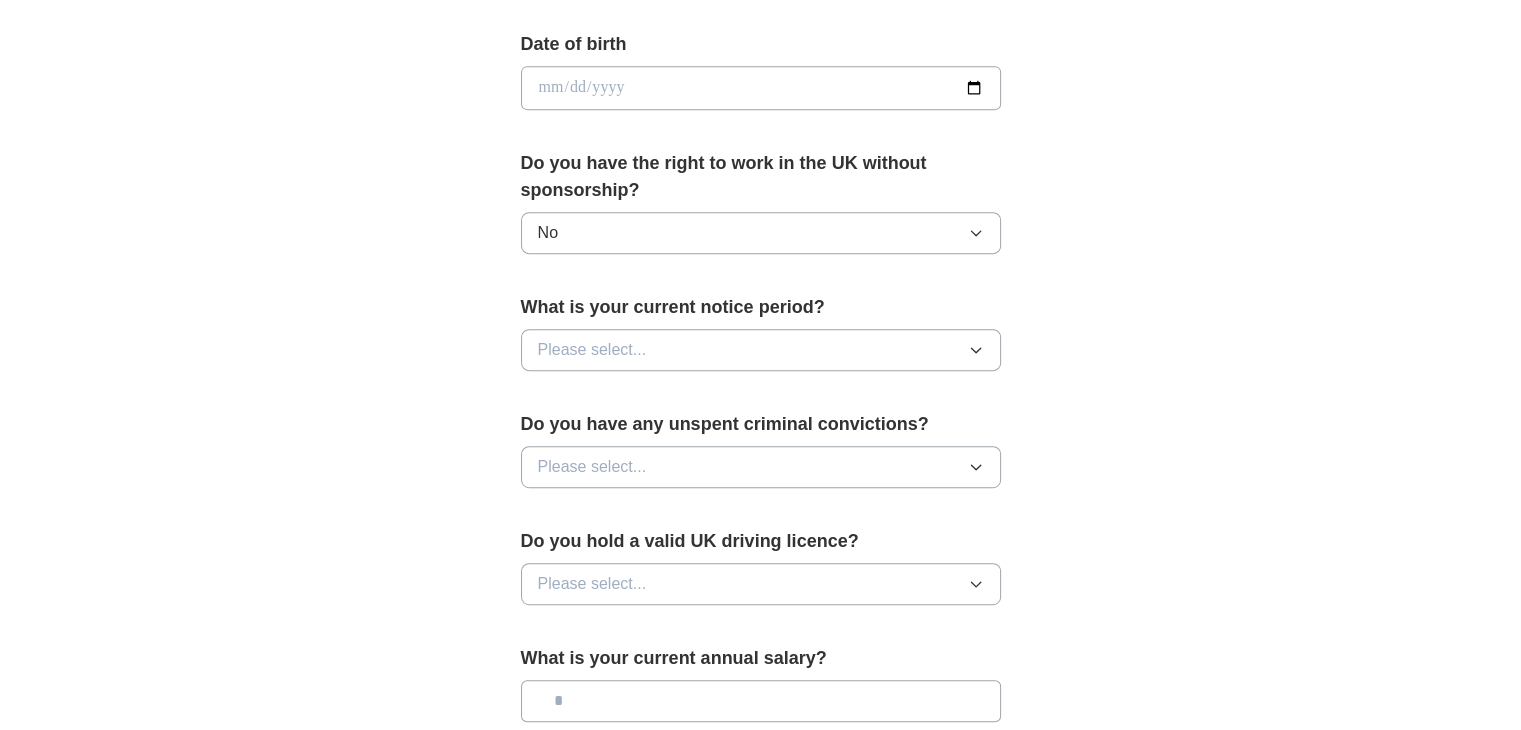 click on "No" at bounding box center (761, 233) 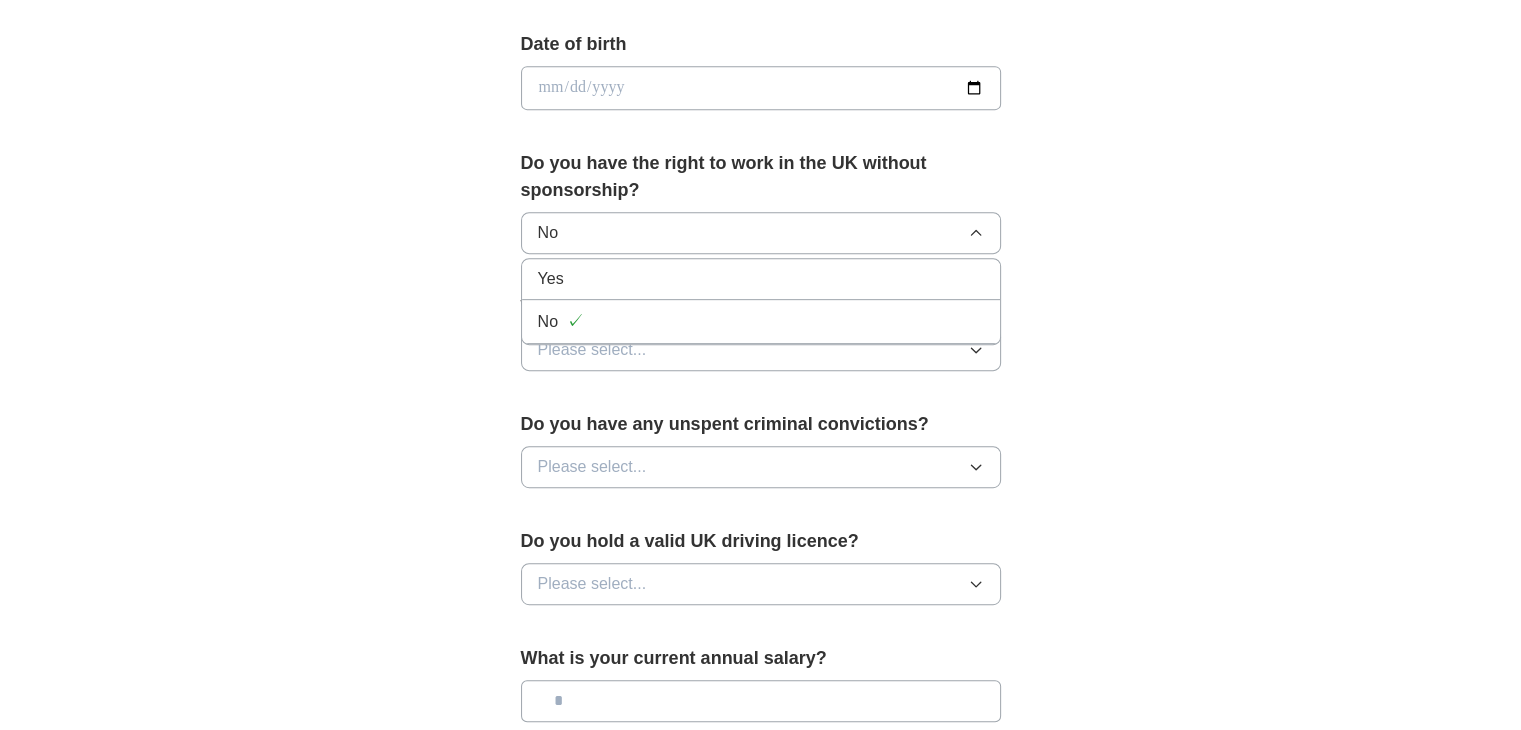 click on "Yes" at bounding box center [761, 279] 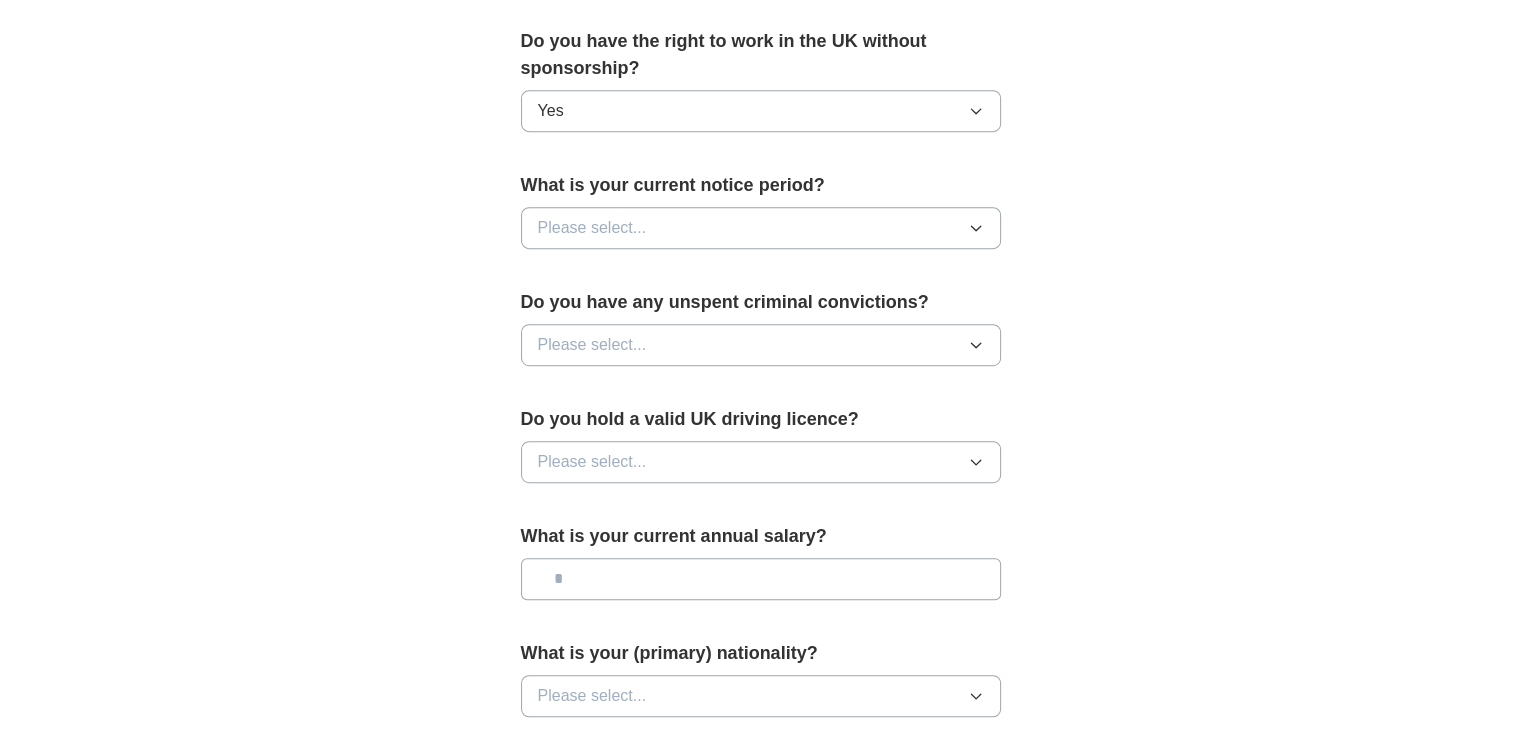 scroll, scrollTop: 1020, scrollLeft: 0, axis: vertical 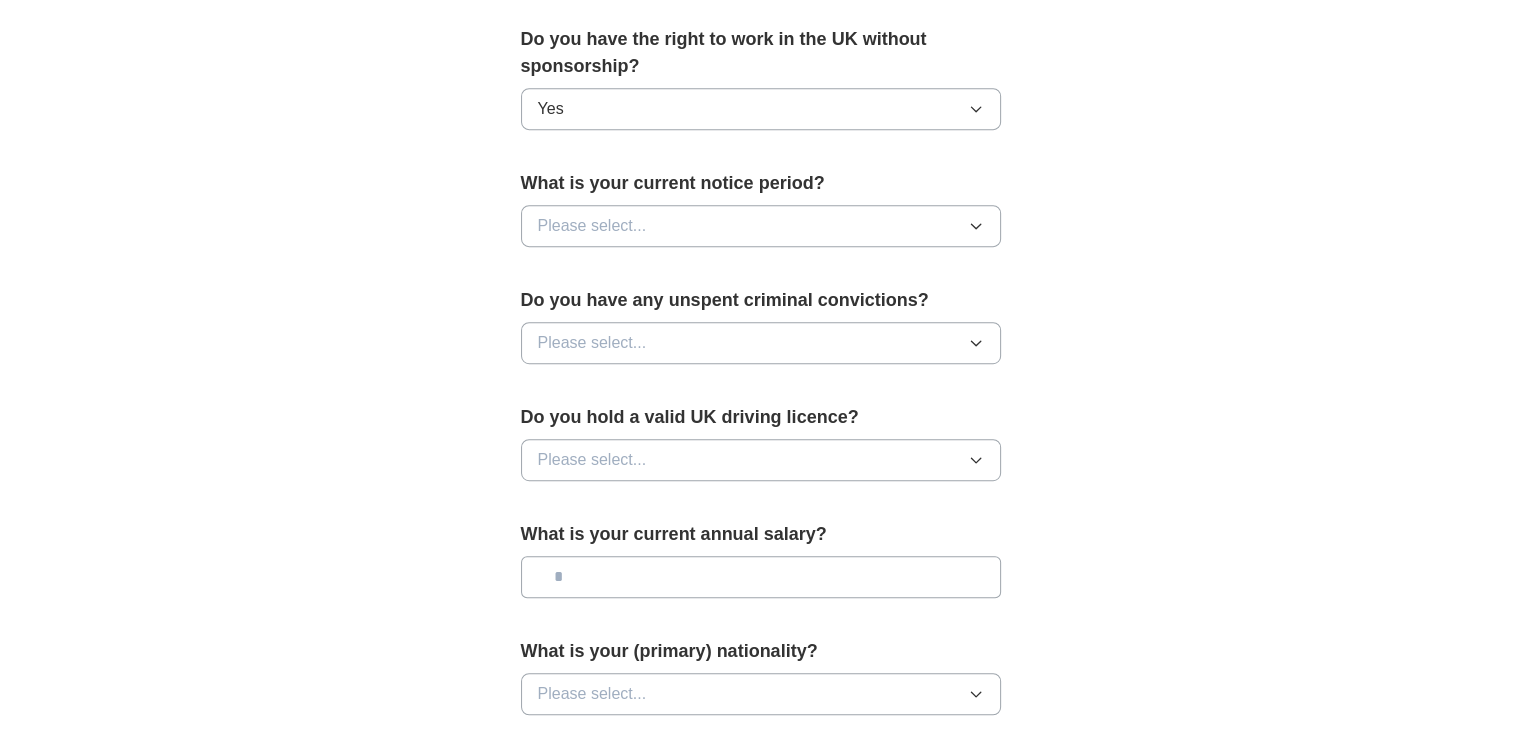 click on "Please select..." at bounding box center [761, 226] 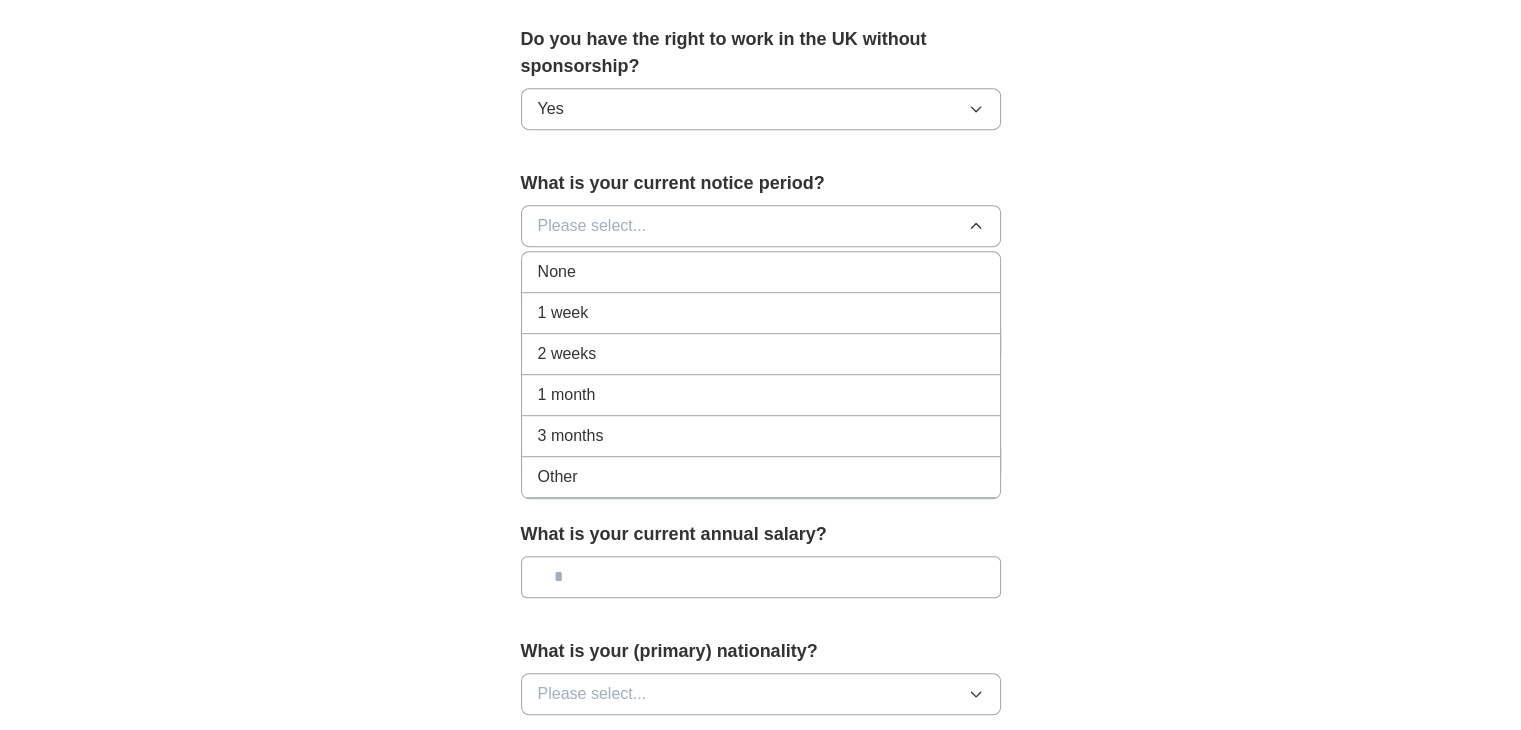 click on "2 weeks" at bounding box center (761, 354) 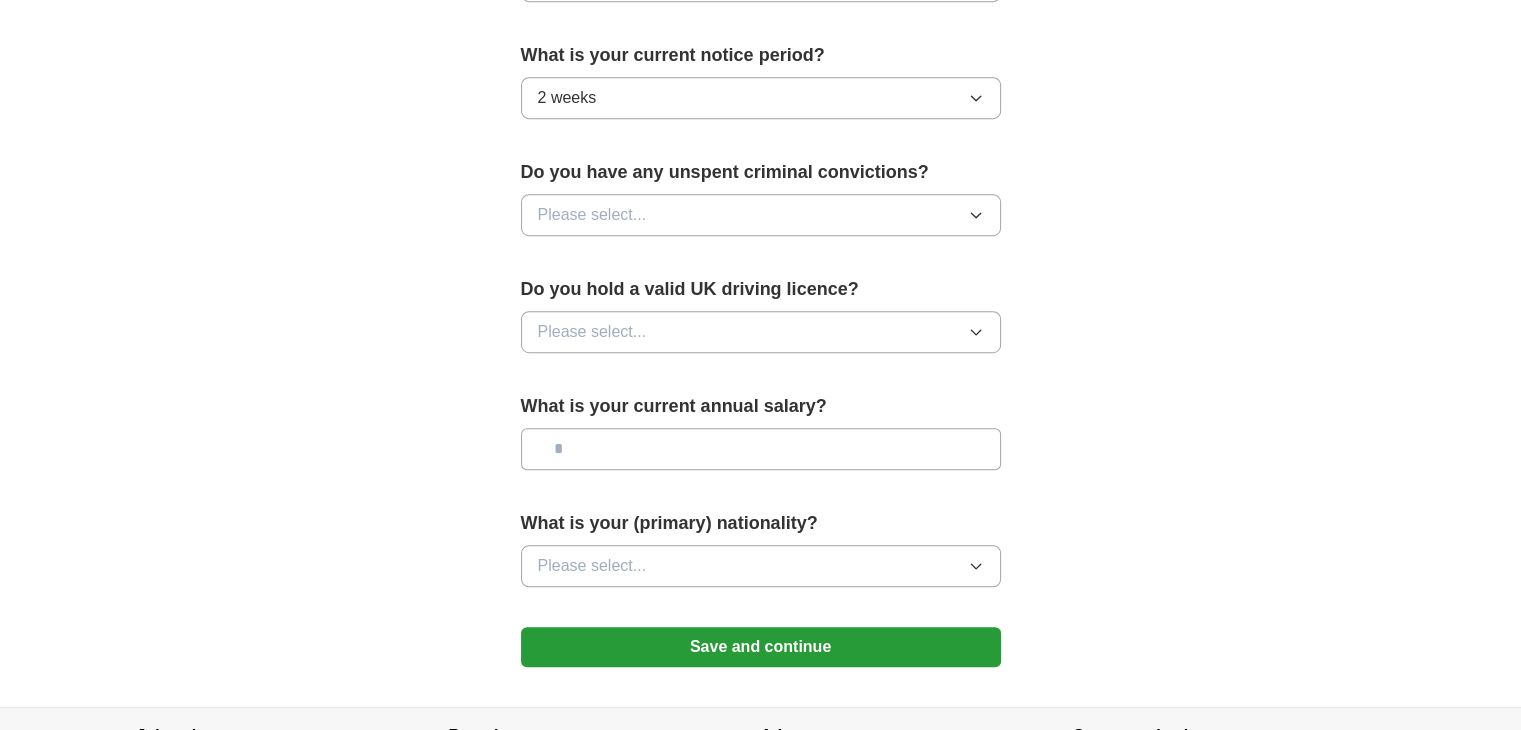 scroll, scrollTop: 1150, scrollLeft: 0, axis: vertical 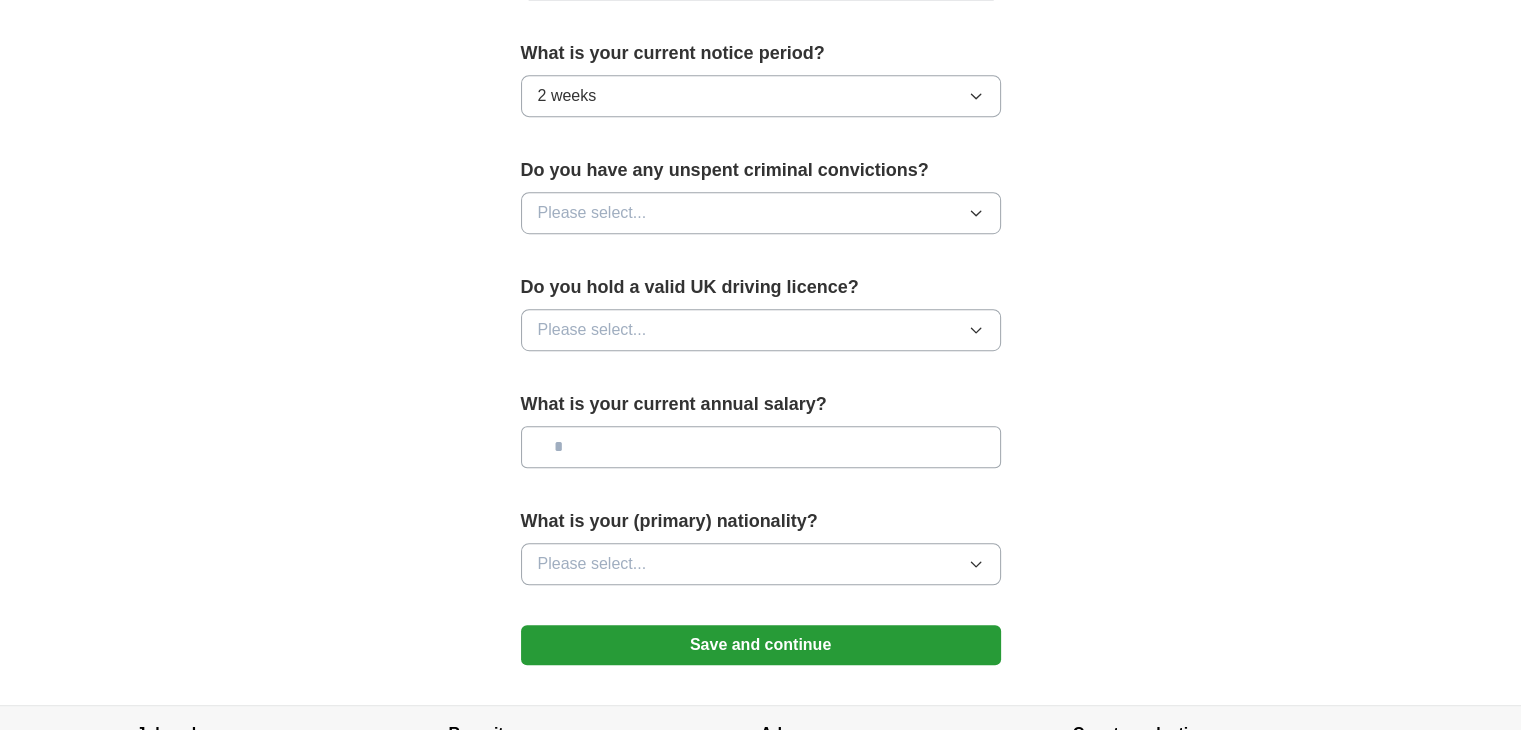 click on "Please select..." at bounding box center [761, 213] 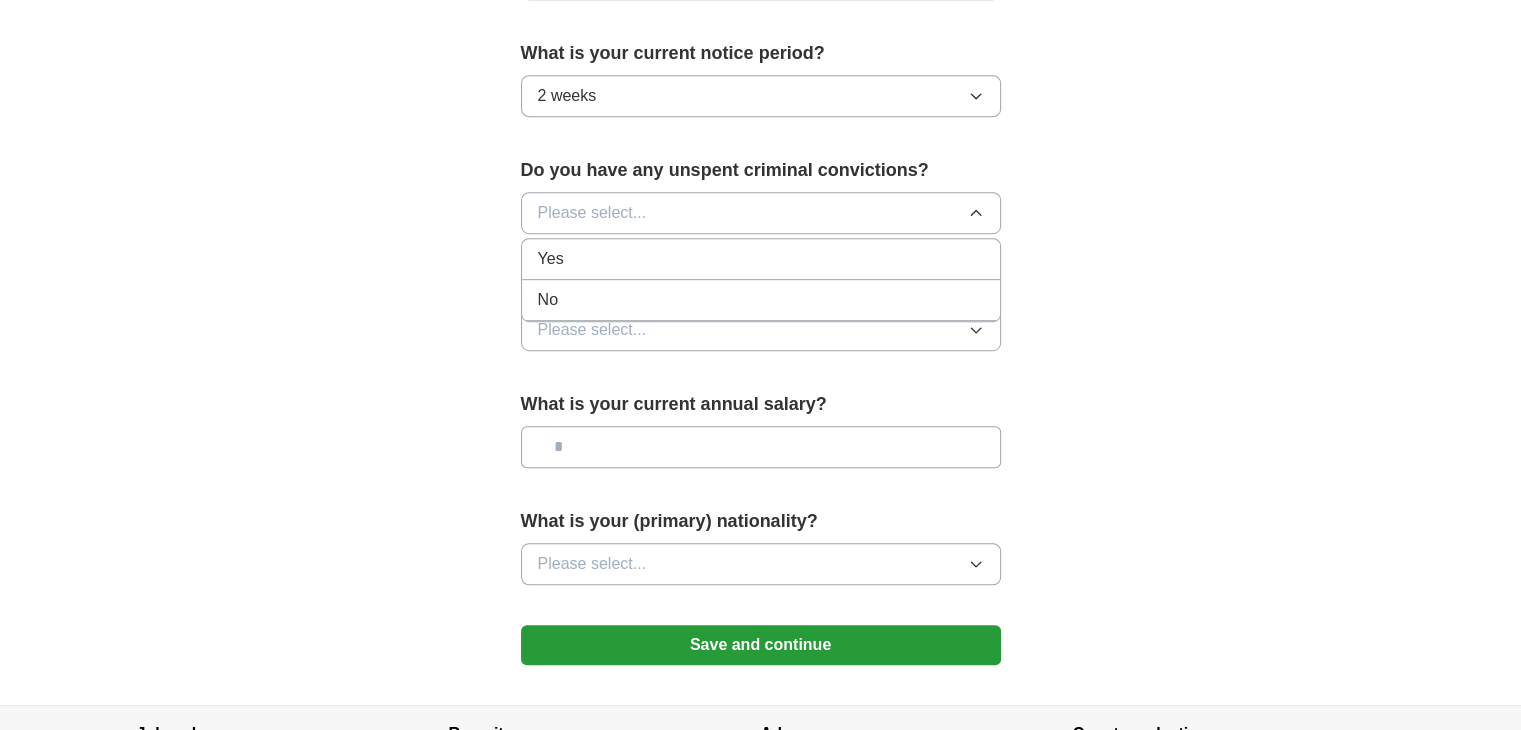 click on "No" at bounding box center (761, 300) 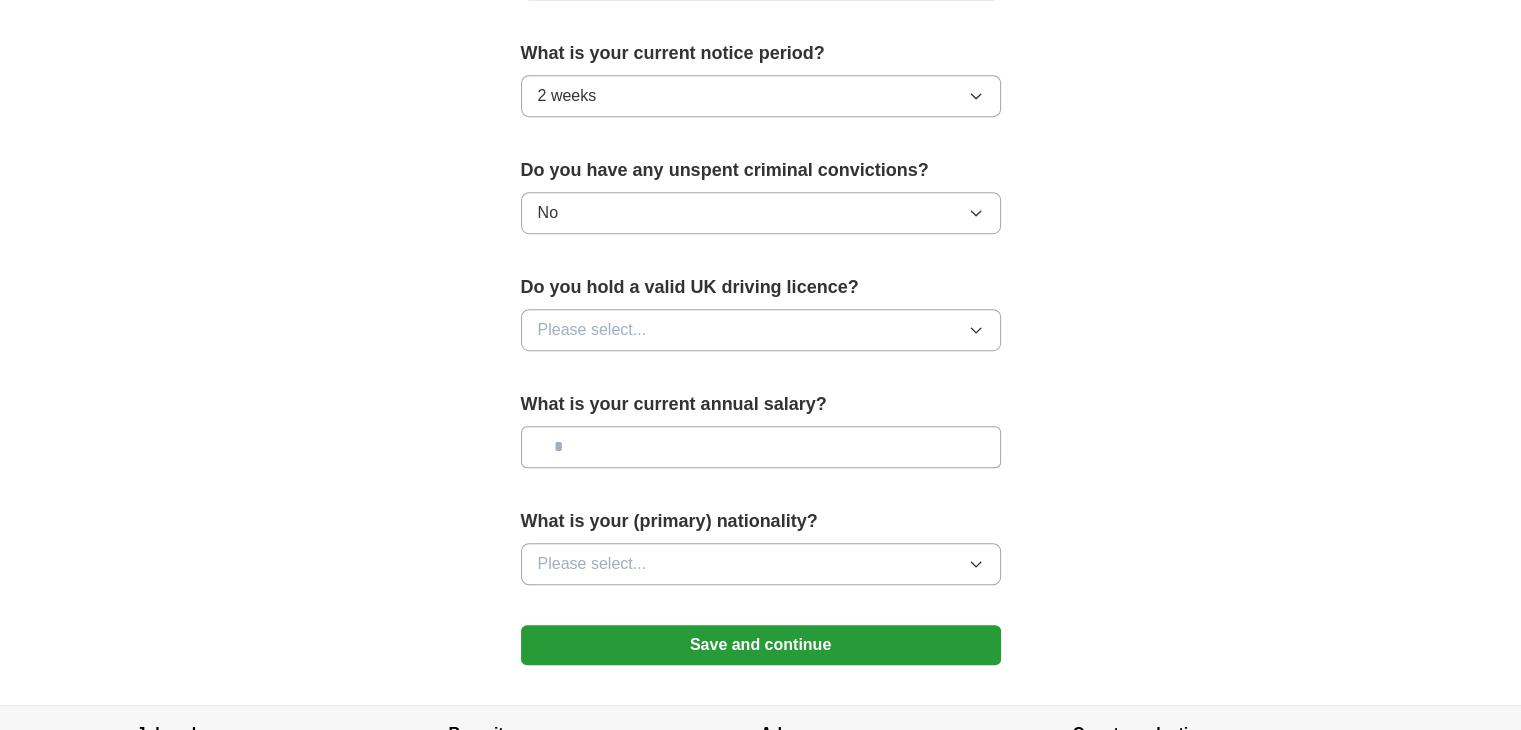 click on "Please select..." at bounding box center (761, 330) 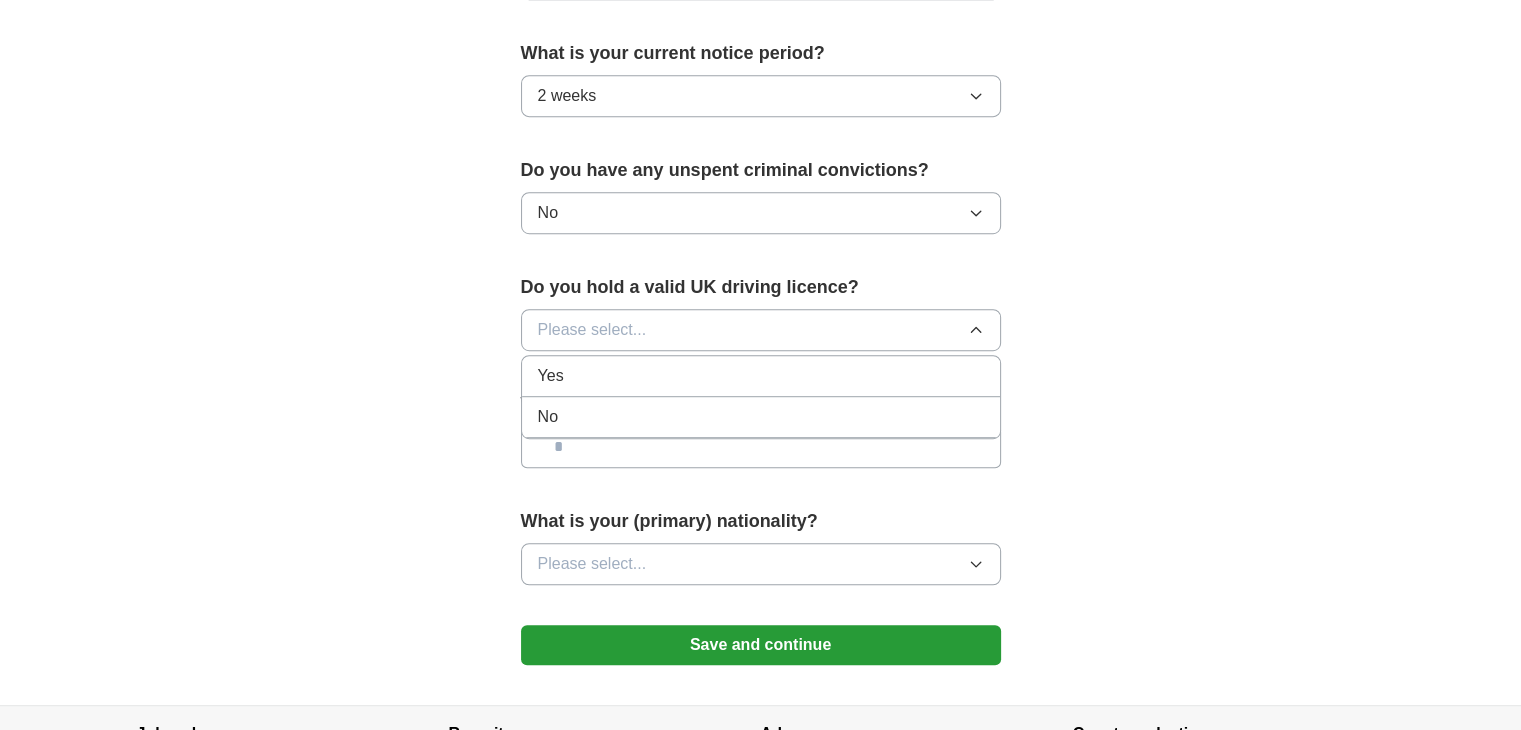 click on "No" at bounding box center (761, 417) 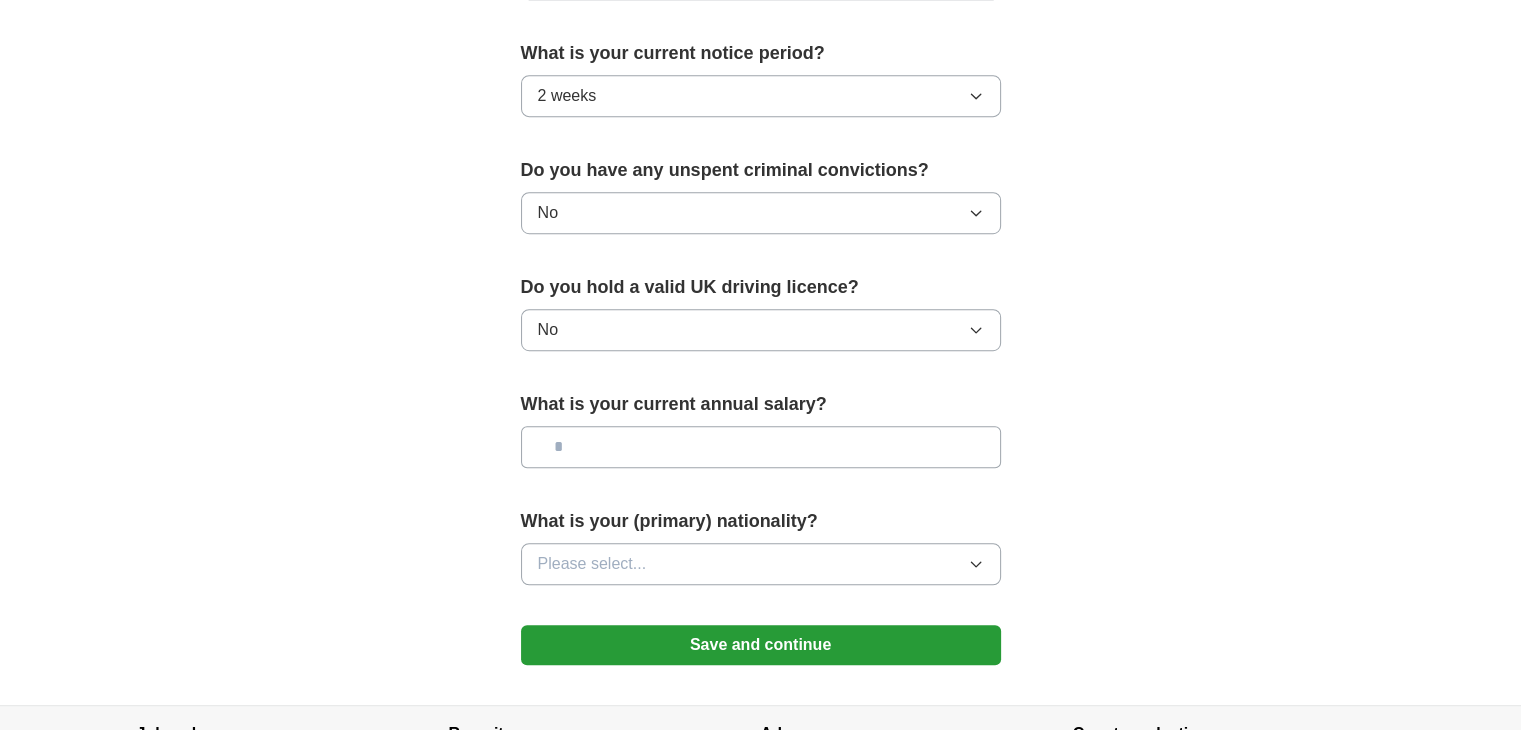 click at bounding box center [761, 447] 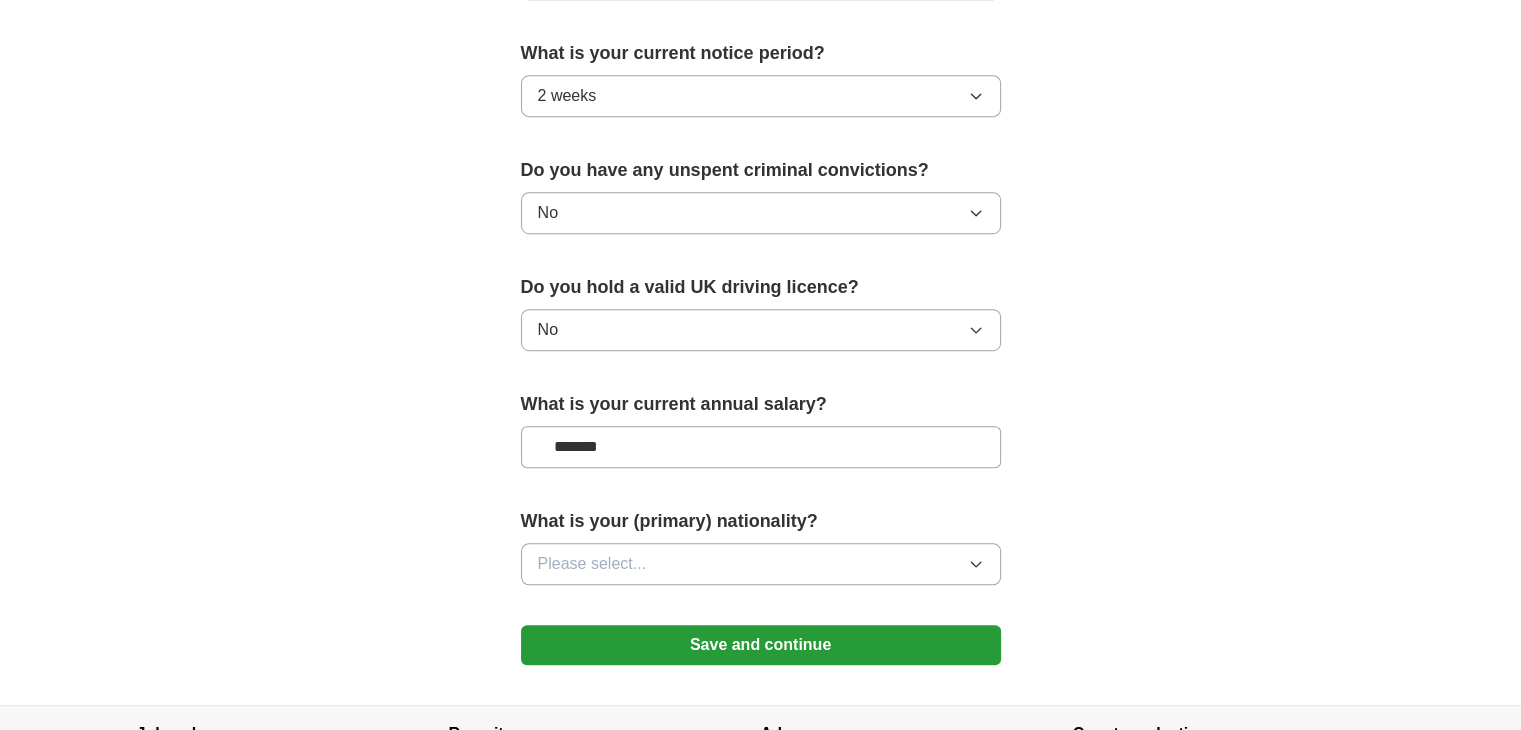type on "*******" 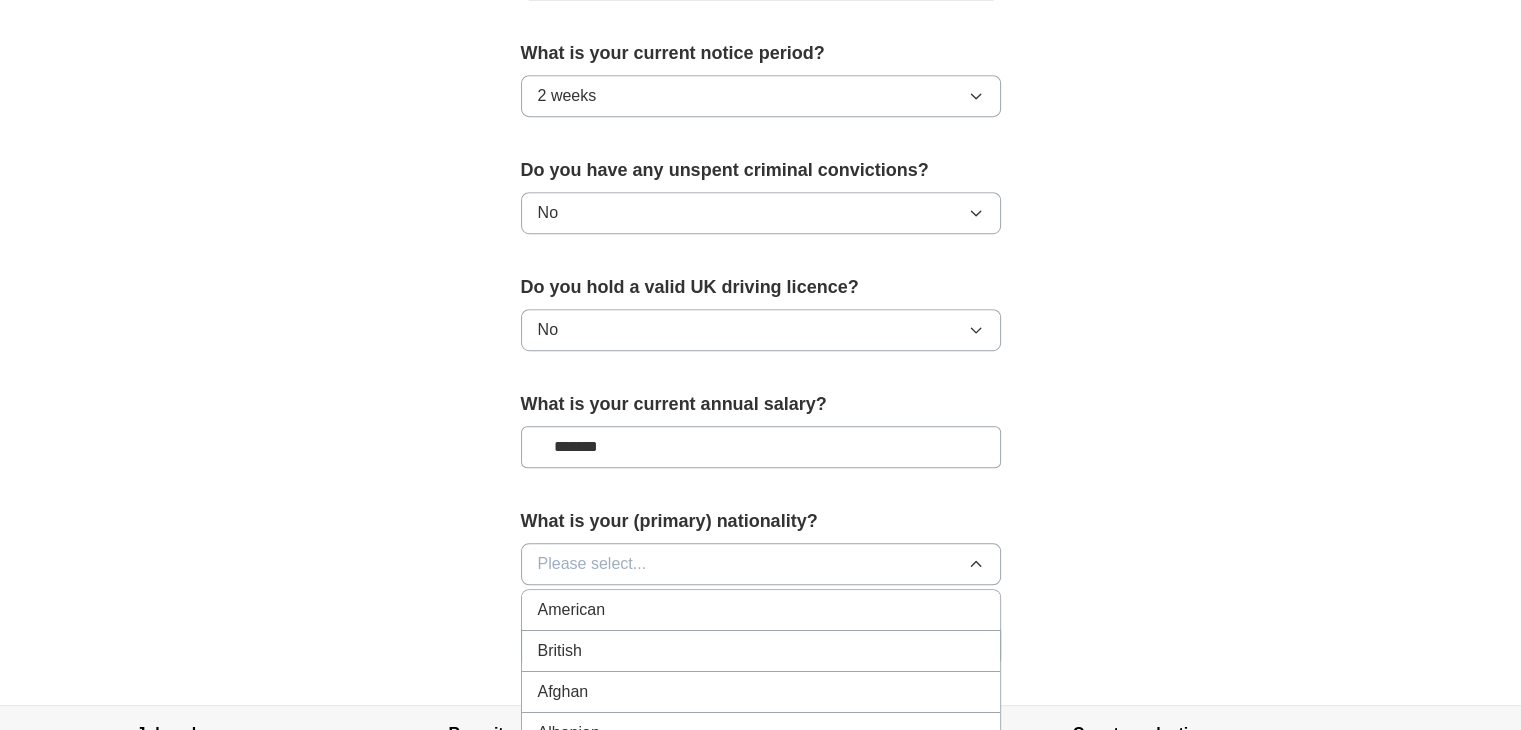 click on "British" at bounding box center [761, 651] 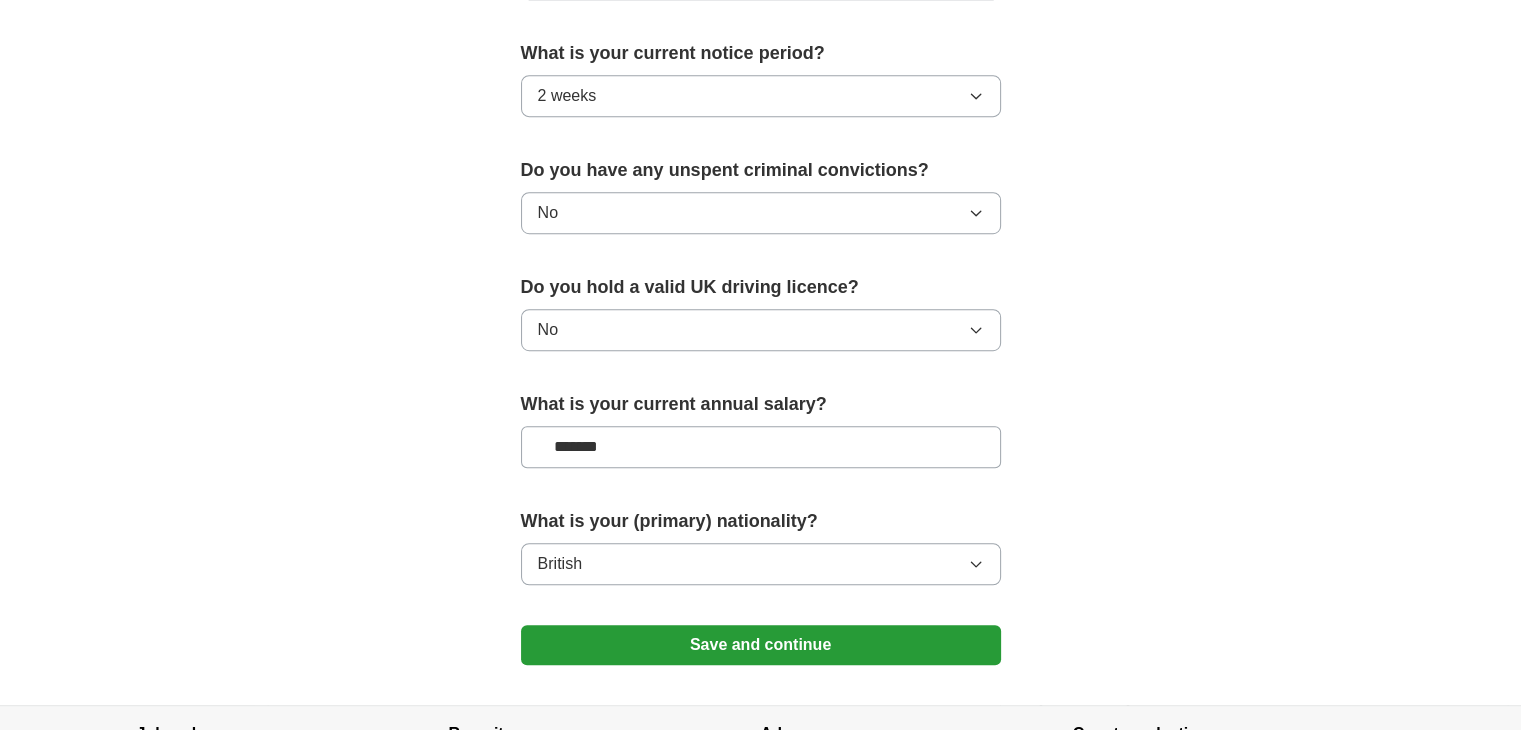 click on "Save and continue" at bounding box center [761, 645] 